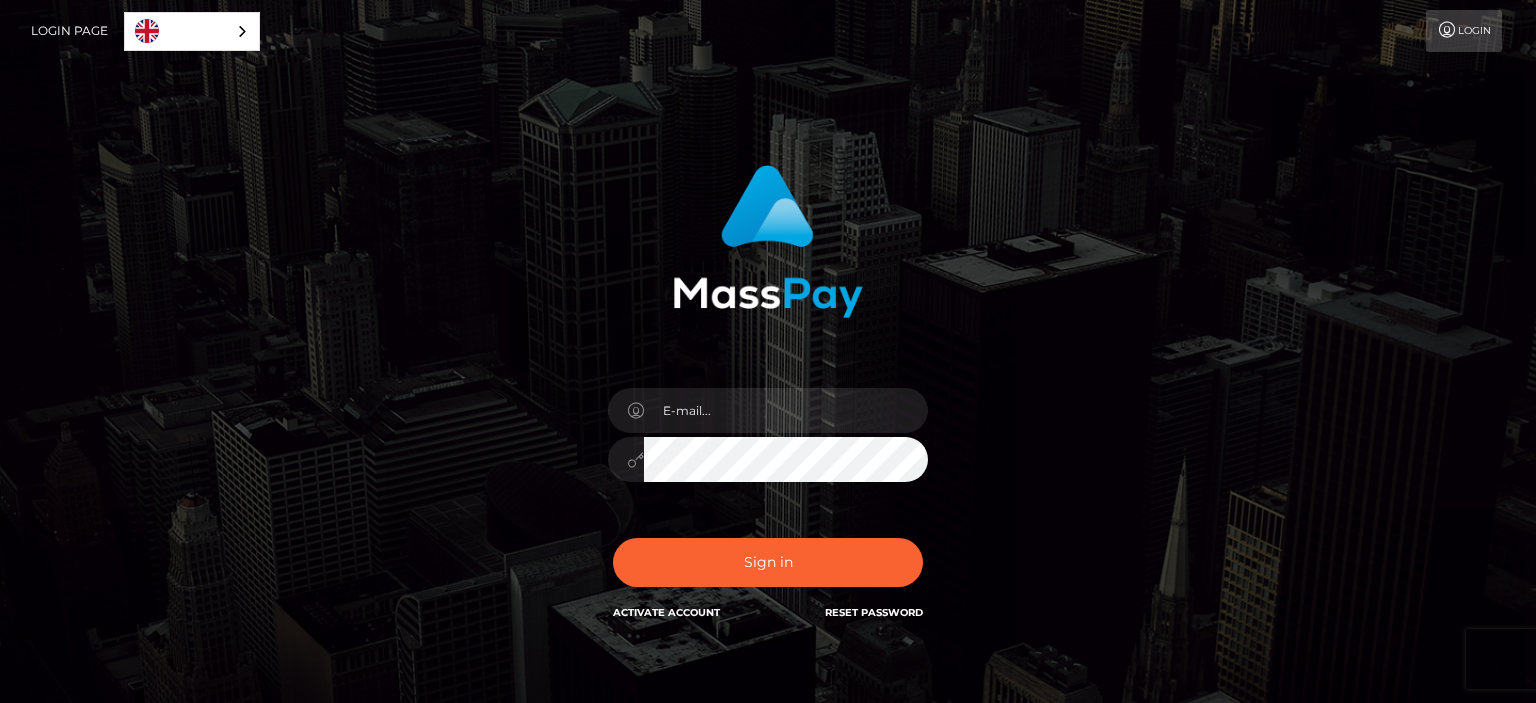 scroll, scrollTop: 0, scrollLeft: 0, axis: both 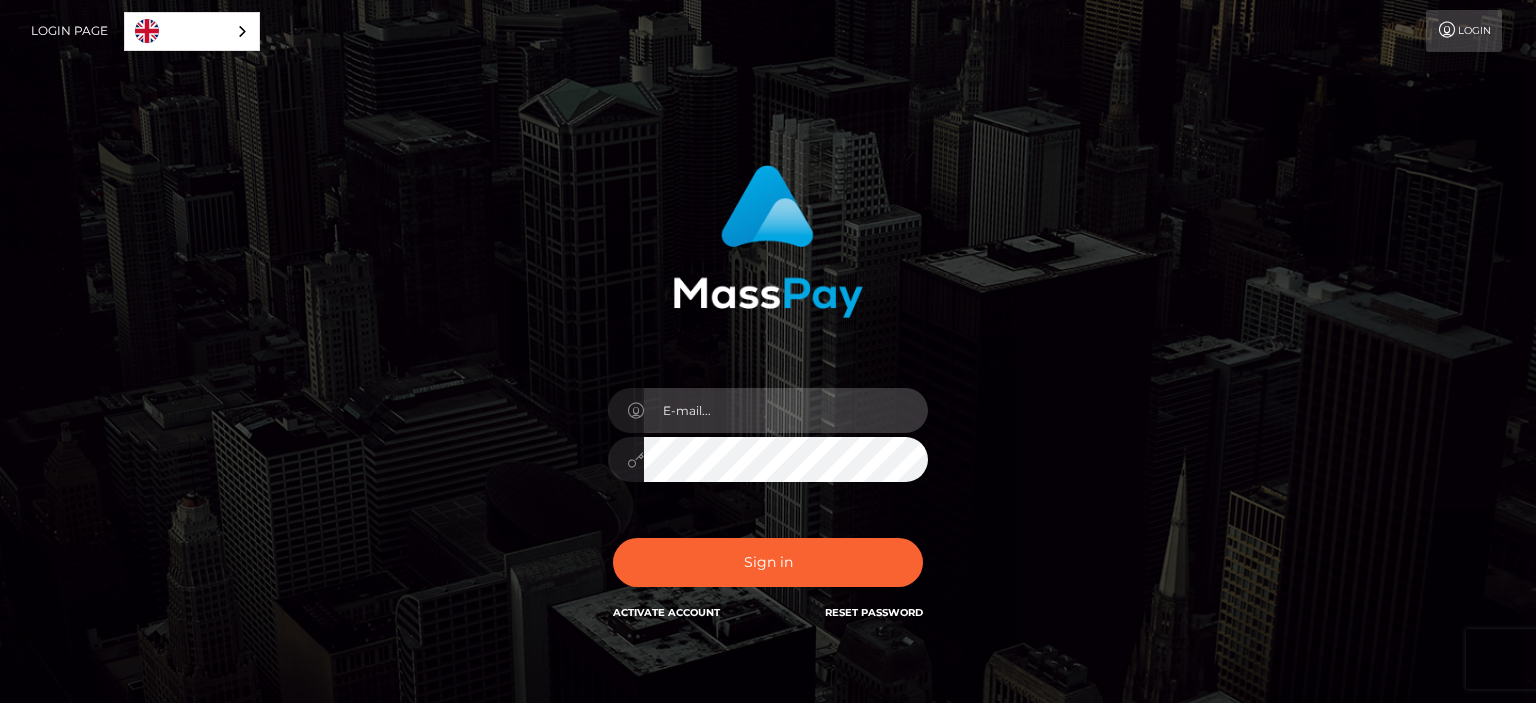 click at bounding box center [786, 410] 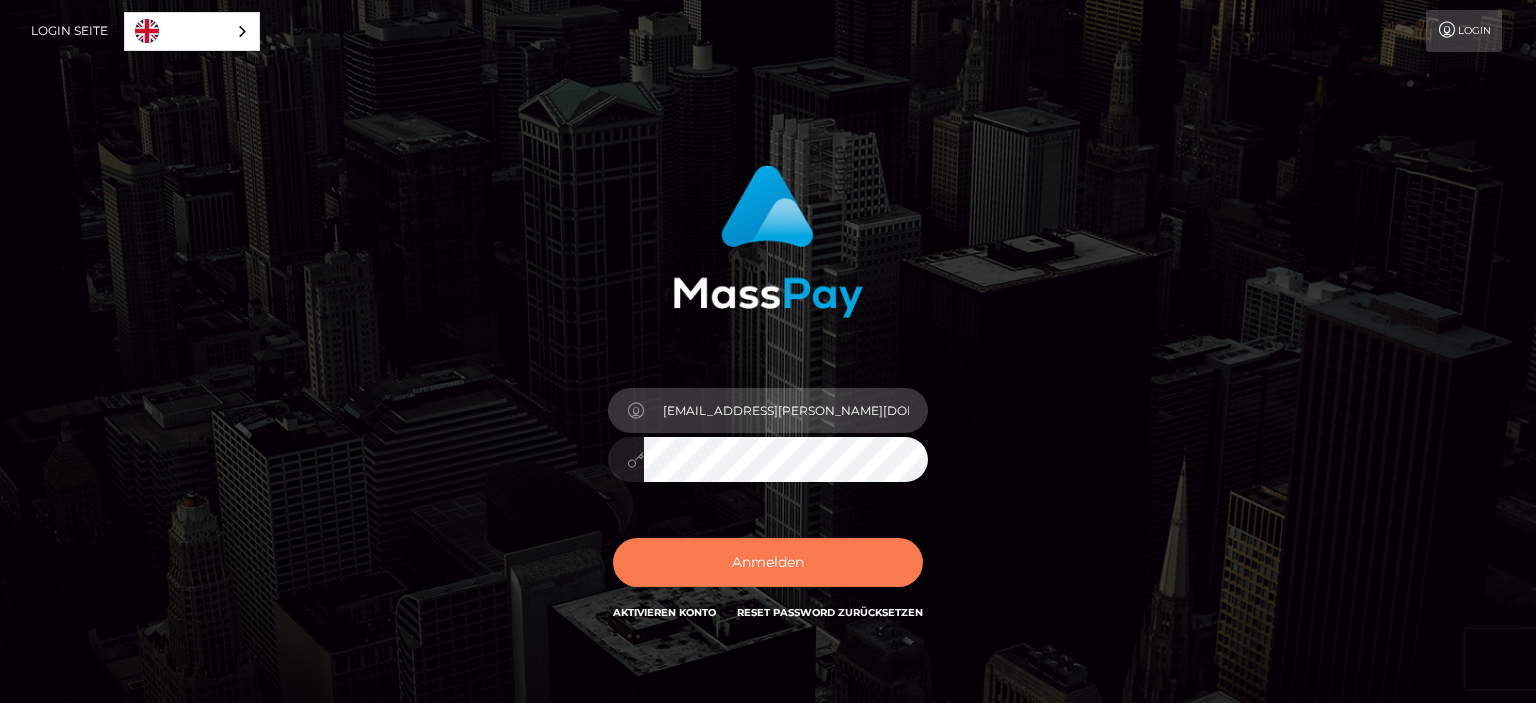 type on "marcus.walders@interessant4you.de" 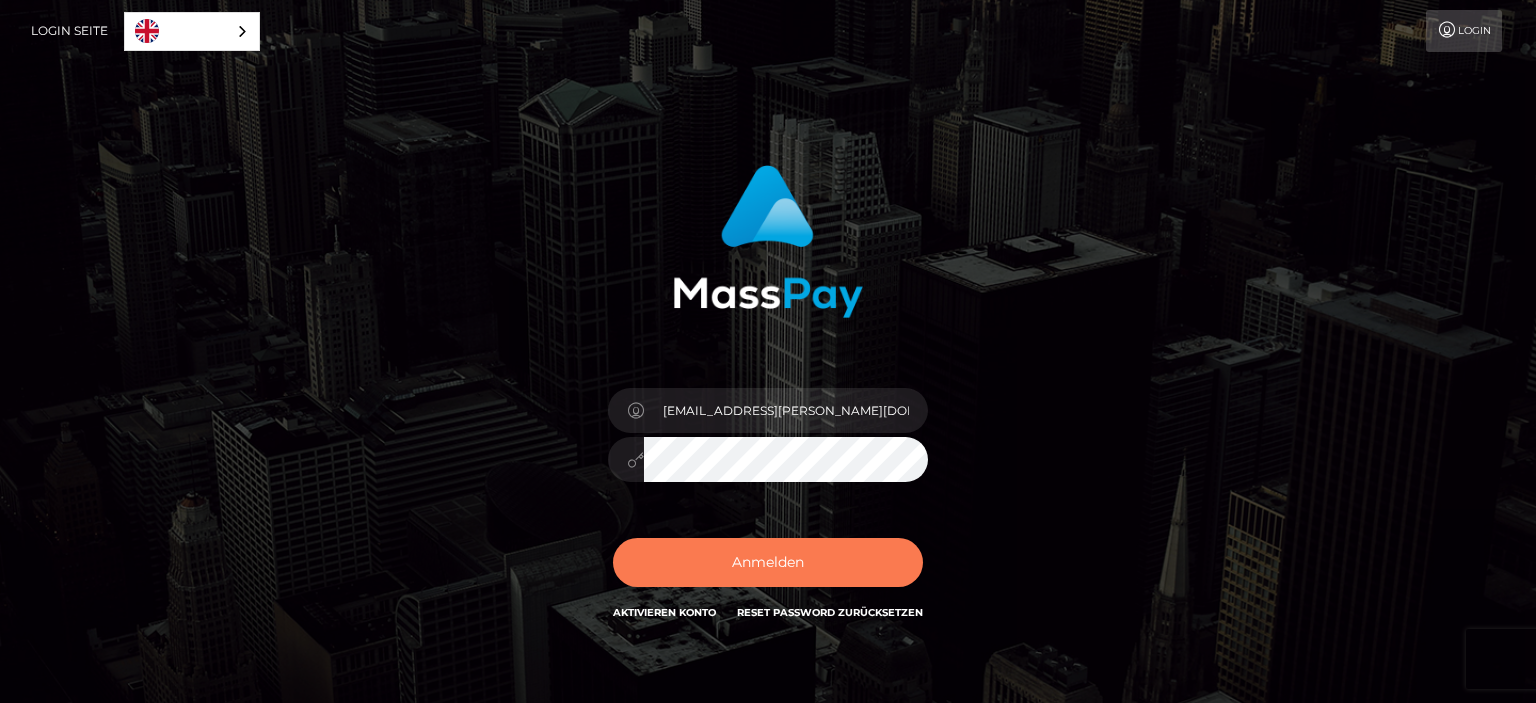 click on "Anmelden" at bounding box center [768, 562] 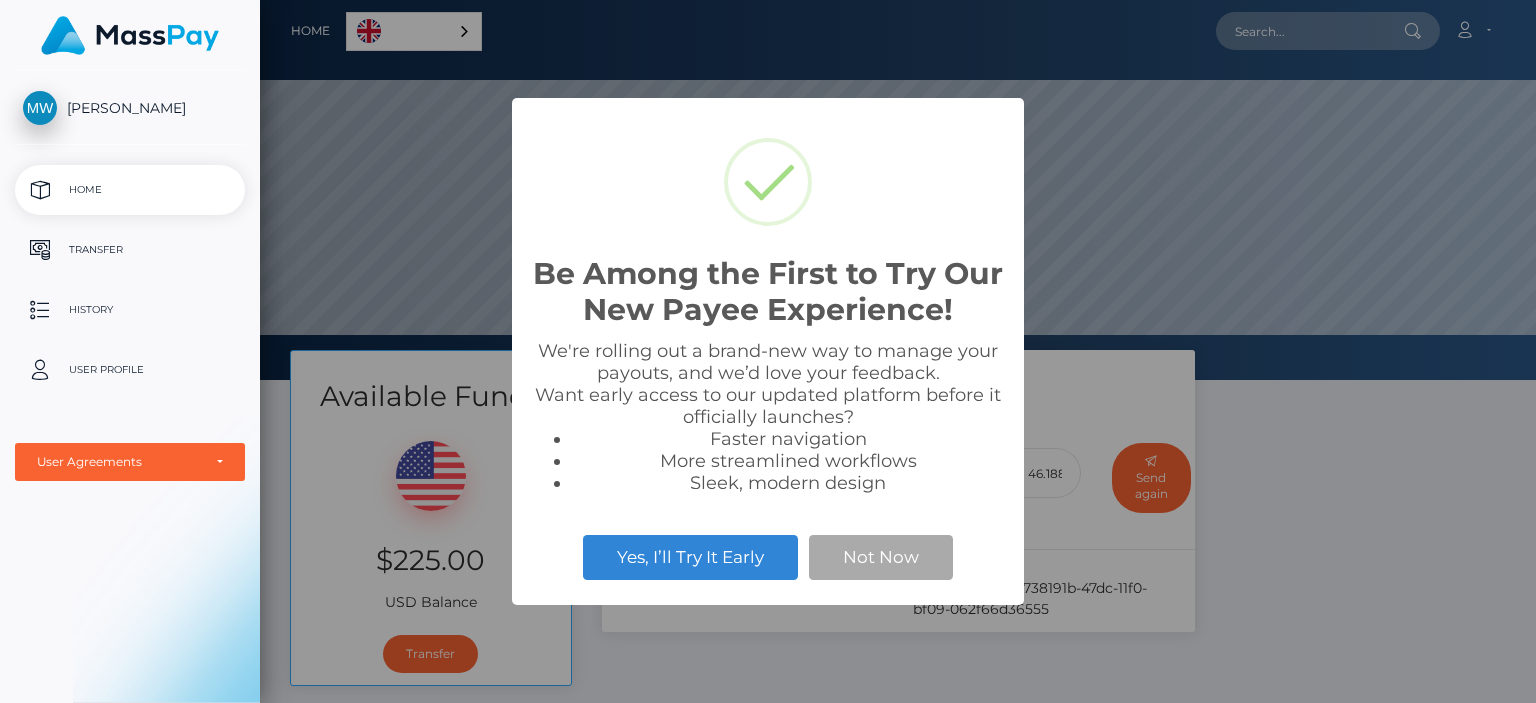 scroll, scrollTop: 0, scrollLeft: 0, axis: both 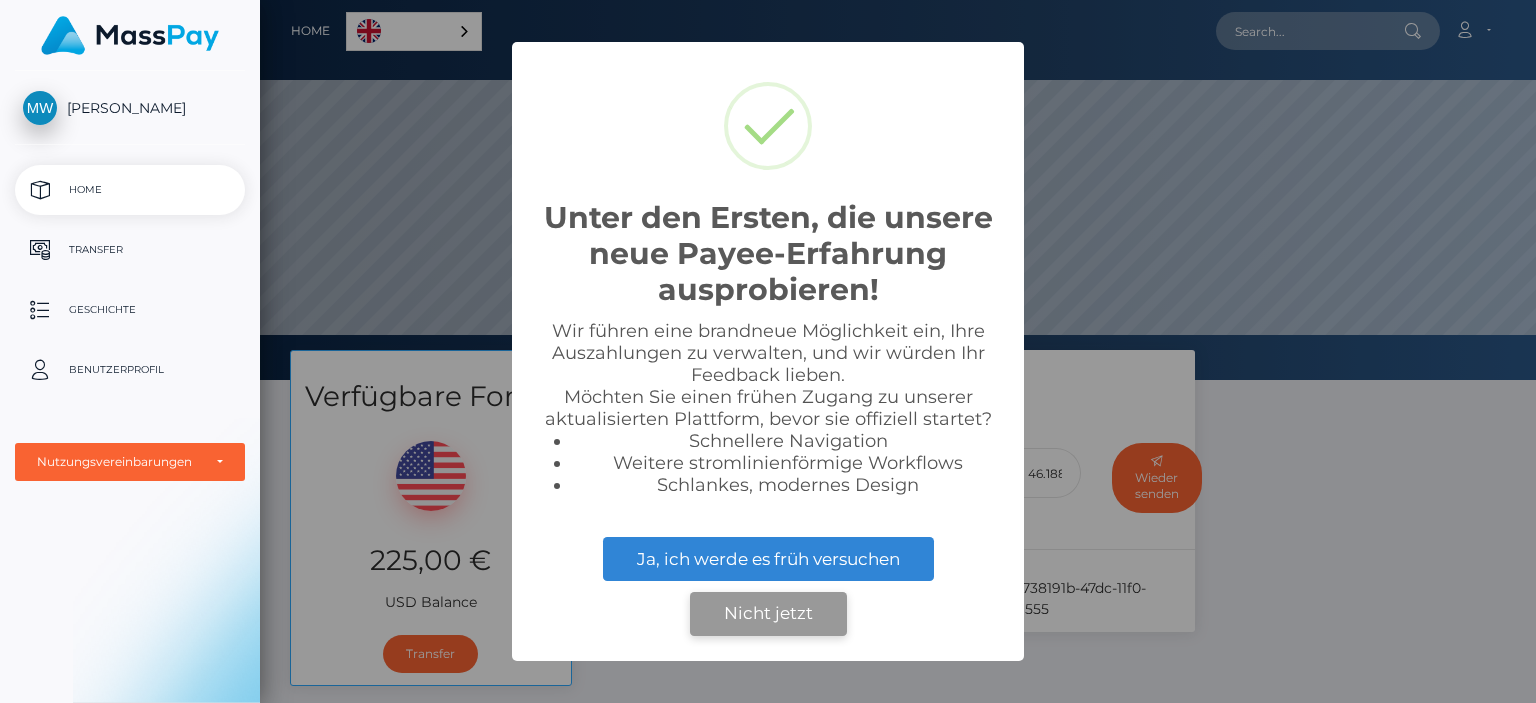 click on "Nicht jetzt" at bounding box center [768, 614] 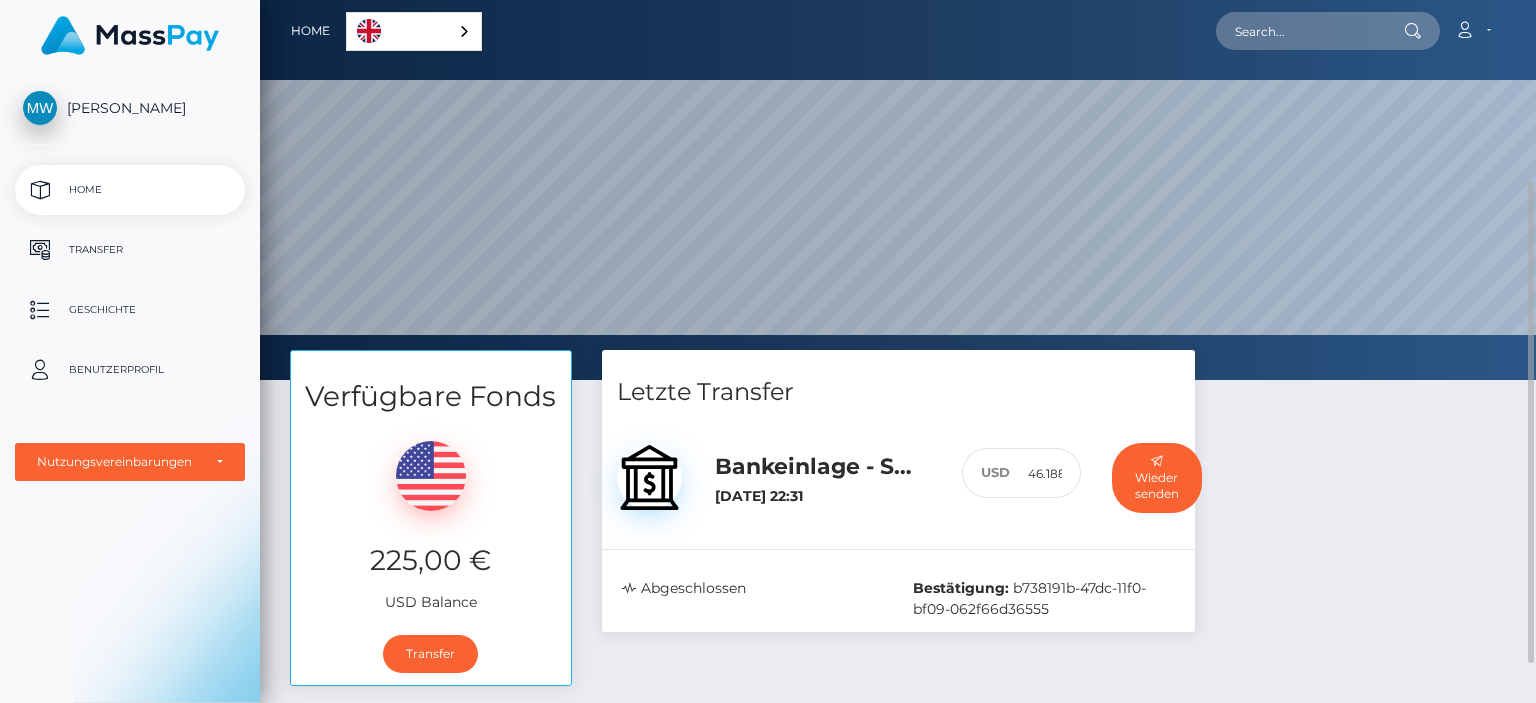 scroll, scrollTop: 108, scrollLeft: 0, axis: vertical 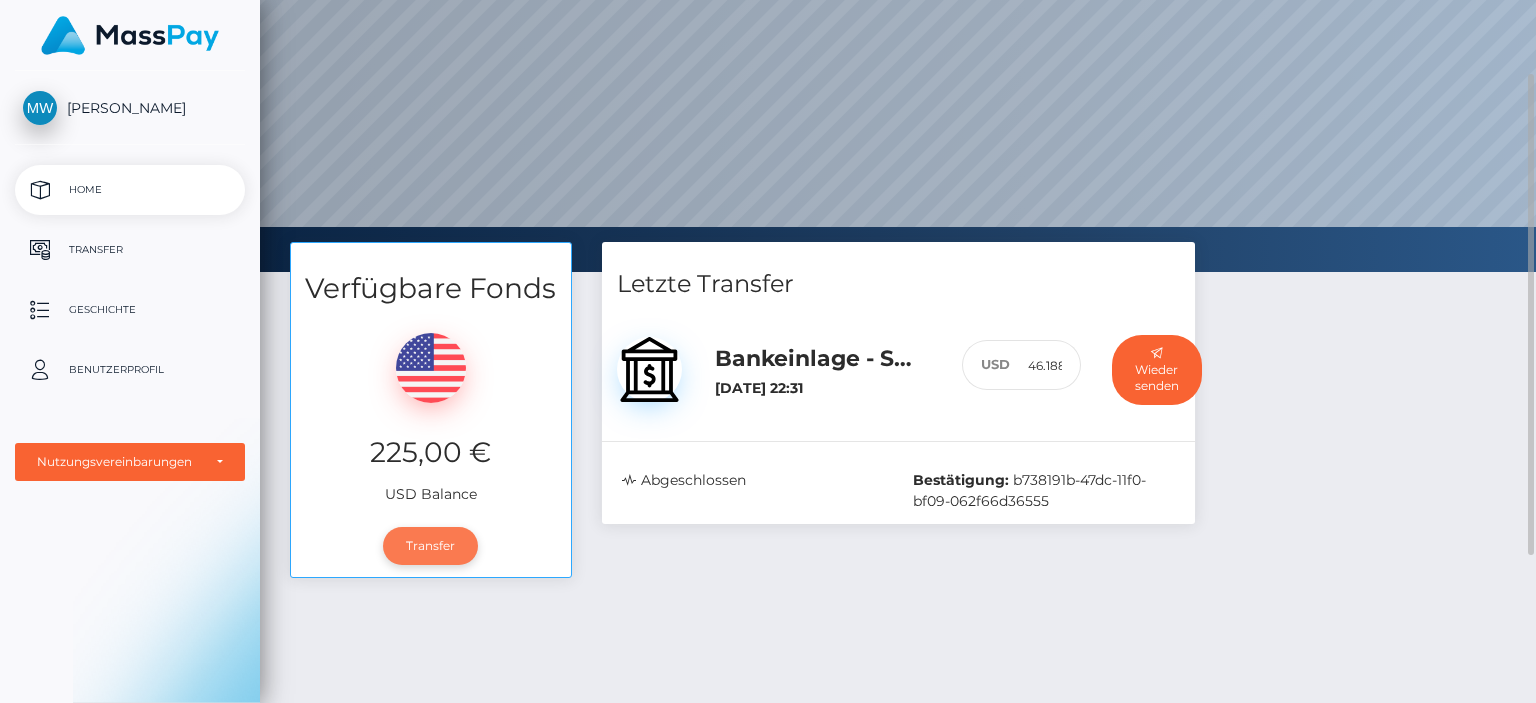 click on "Transfer" at bounding box center (430, 546) 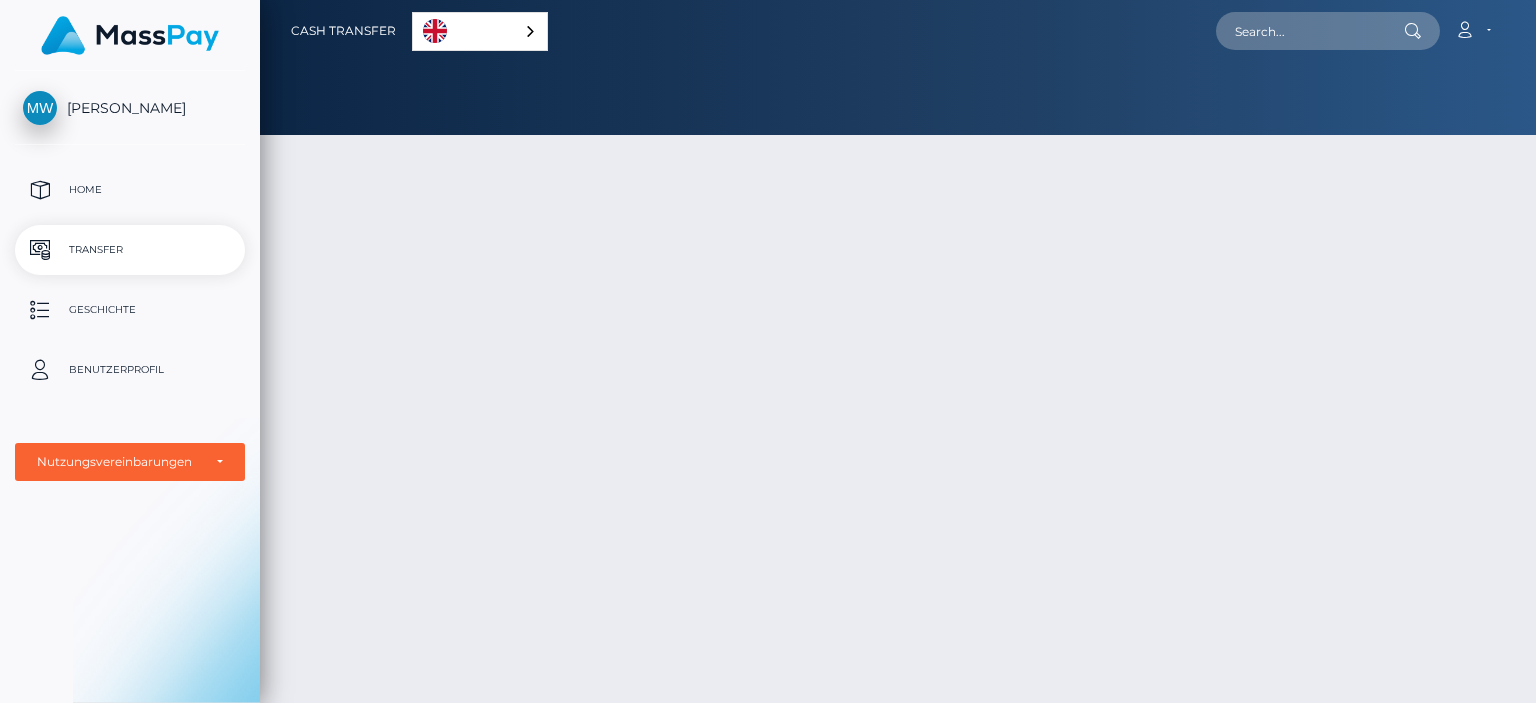 scroll, scrollTop: 0, scrollLeft: 0, axis: both 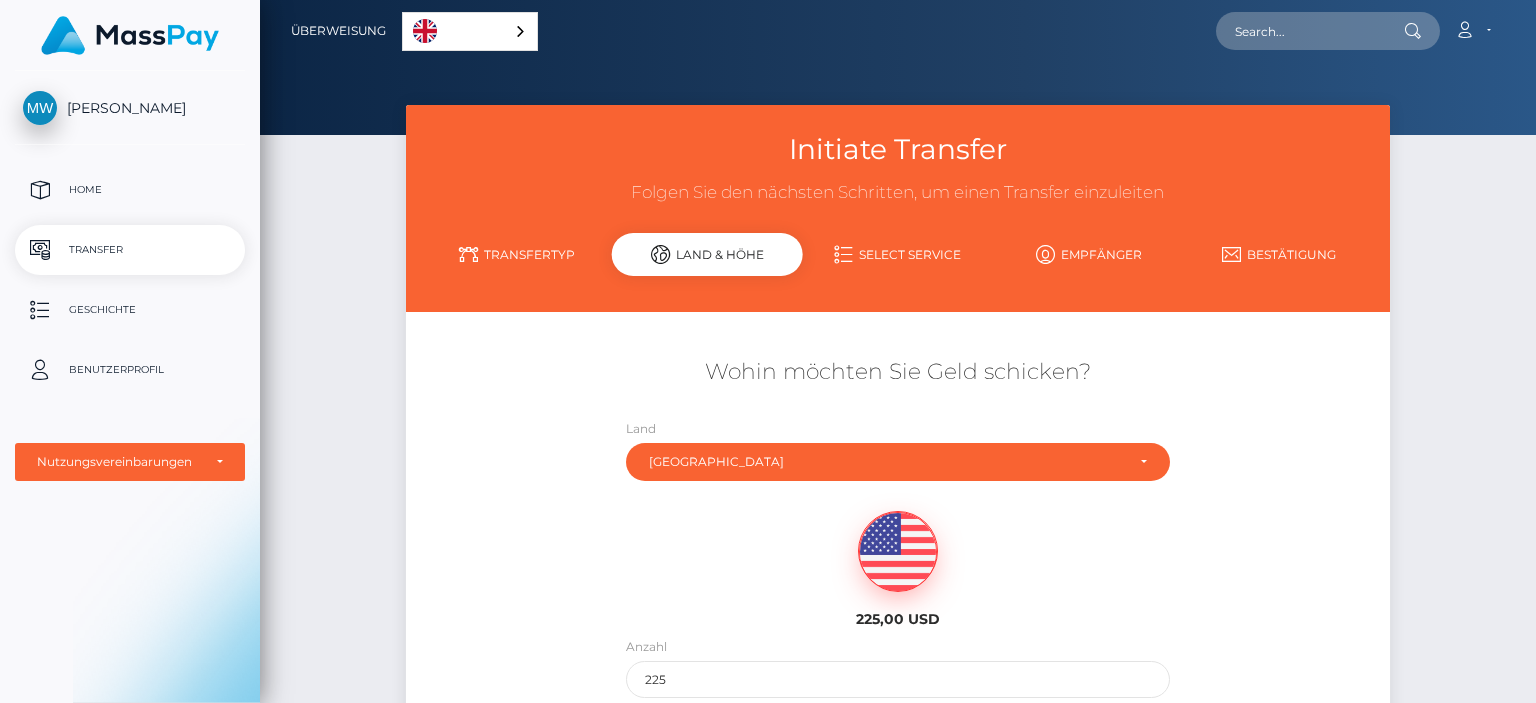 click on "Transfertyp" at bounding box center (516, 254) 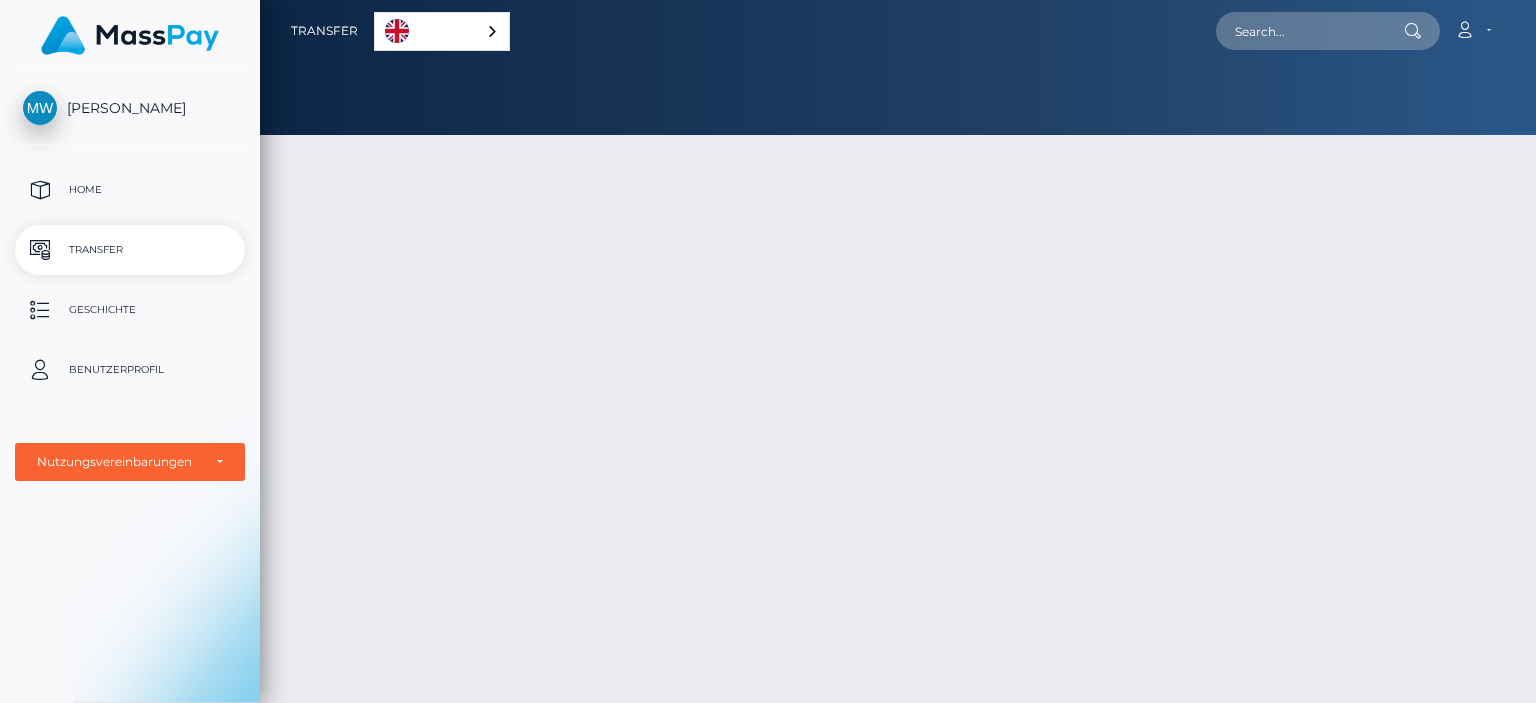 scroll, scrollTop: 0, scrollLeft: 0, axis: both 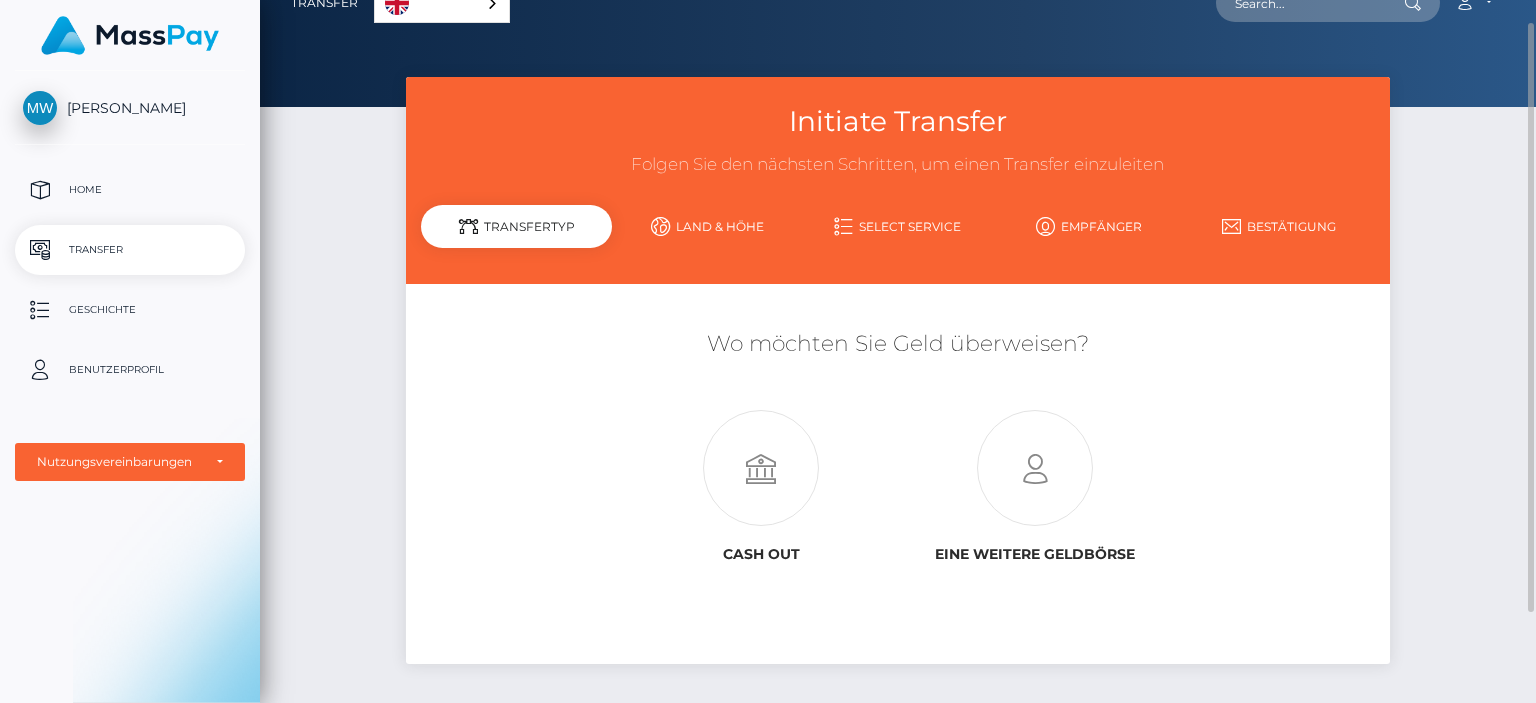 click on "Land & Höhe" at bounding box center [707, 226] 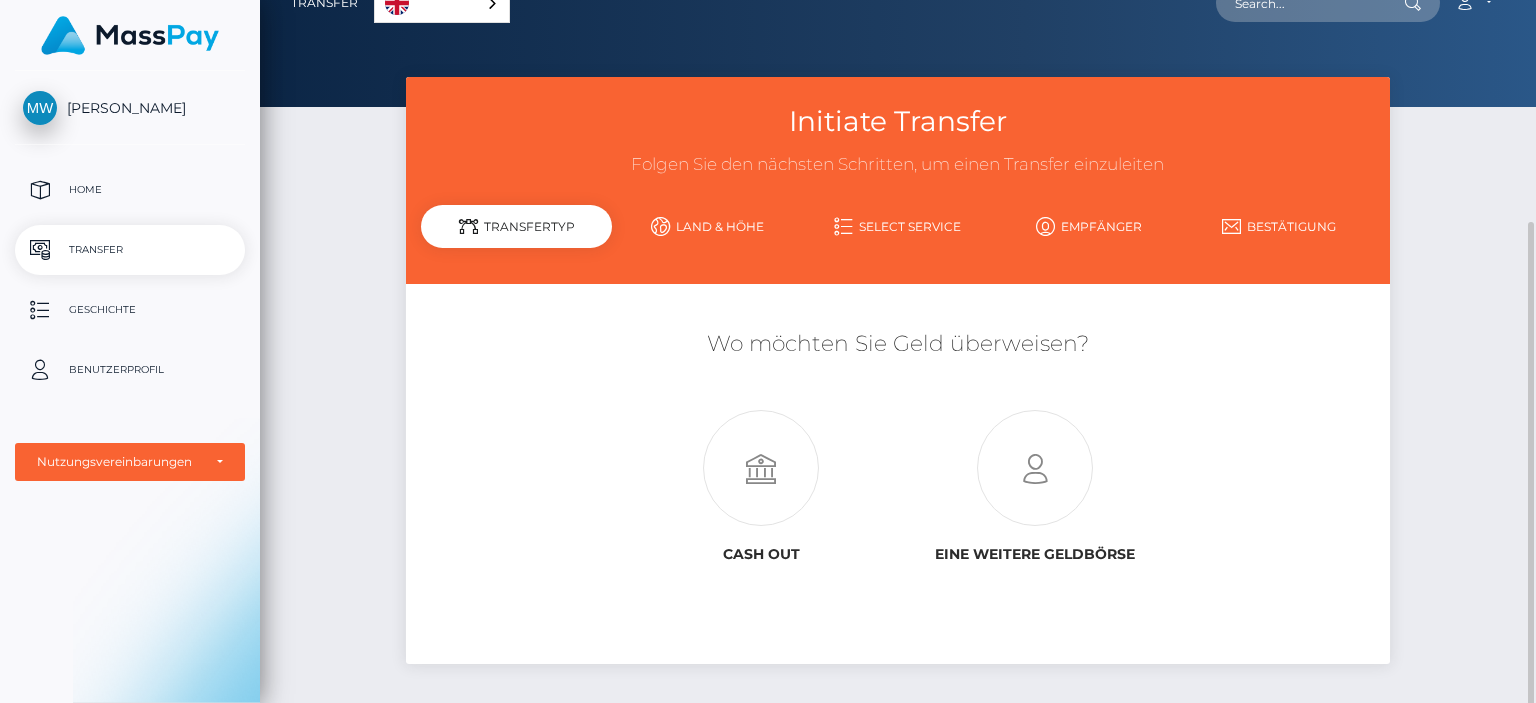 scroll, scrollTop: 136, scrollLeft: 0, axis: vertical 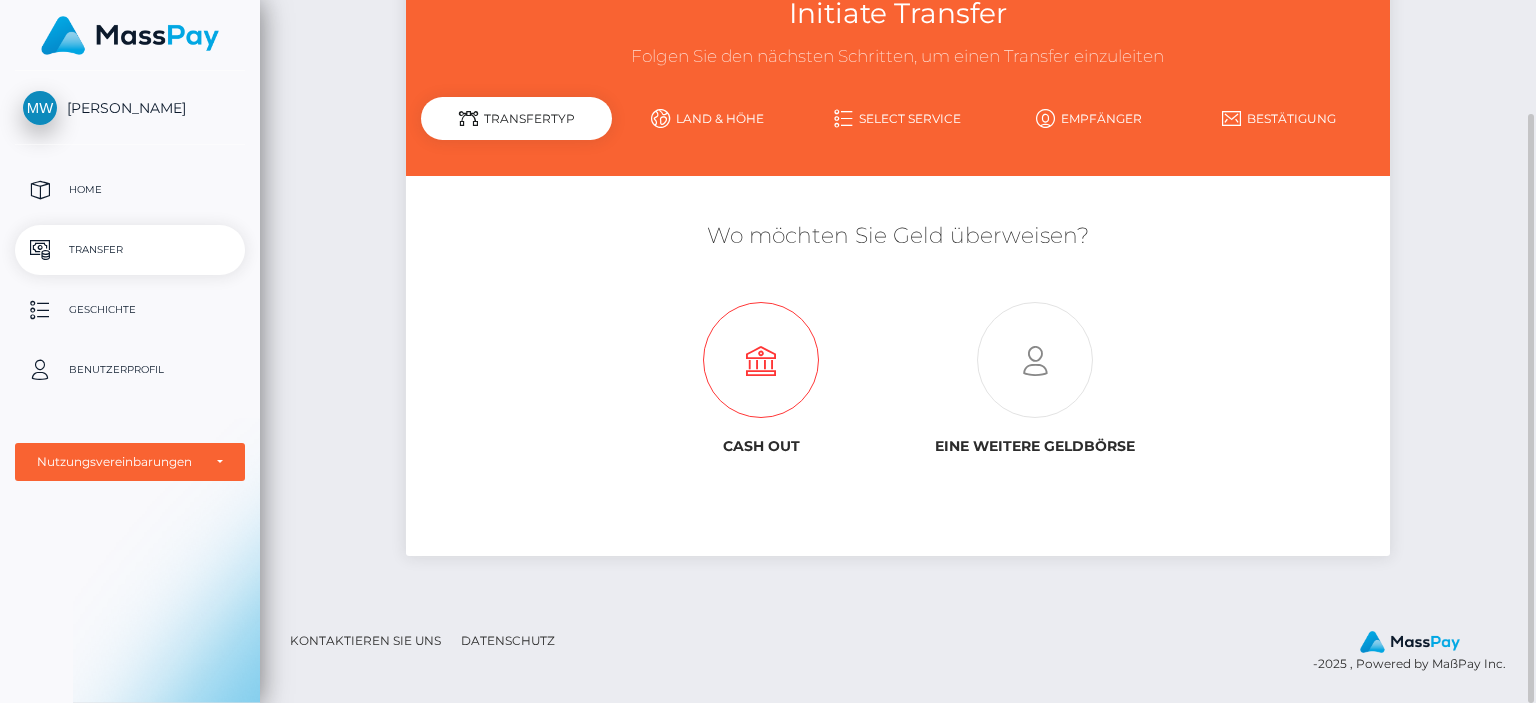 click at bounding box center (761, 361) 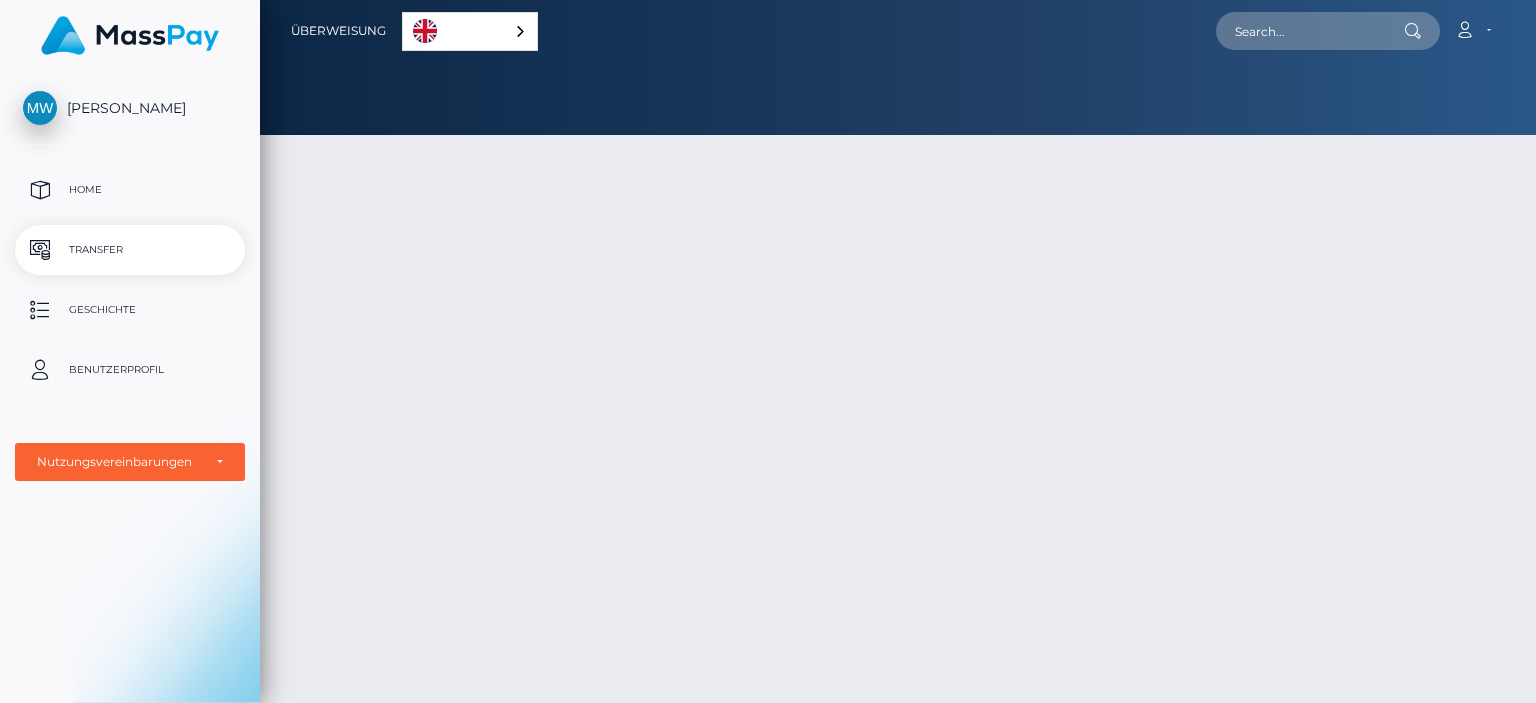 scroll, scrollTop: 0, scrollLeft: 0, axis: both 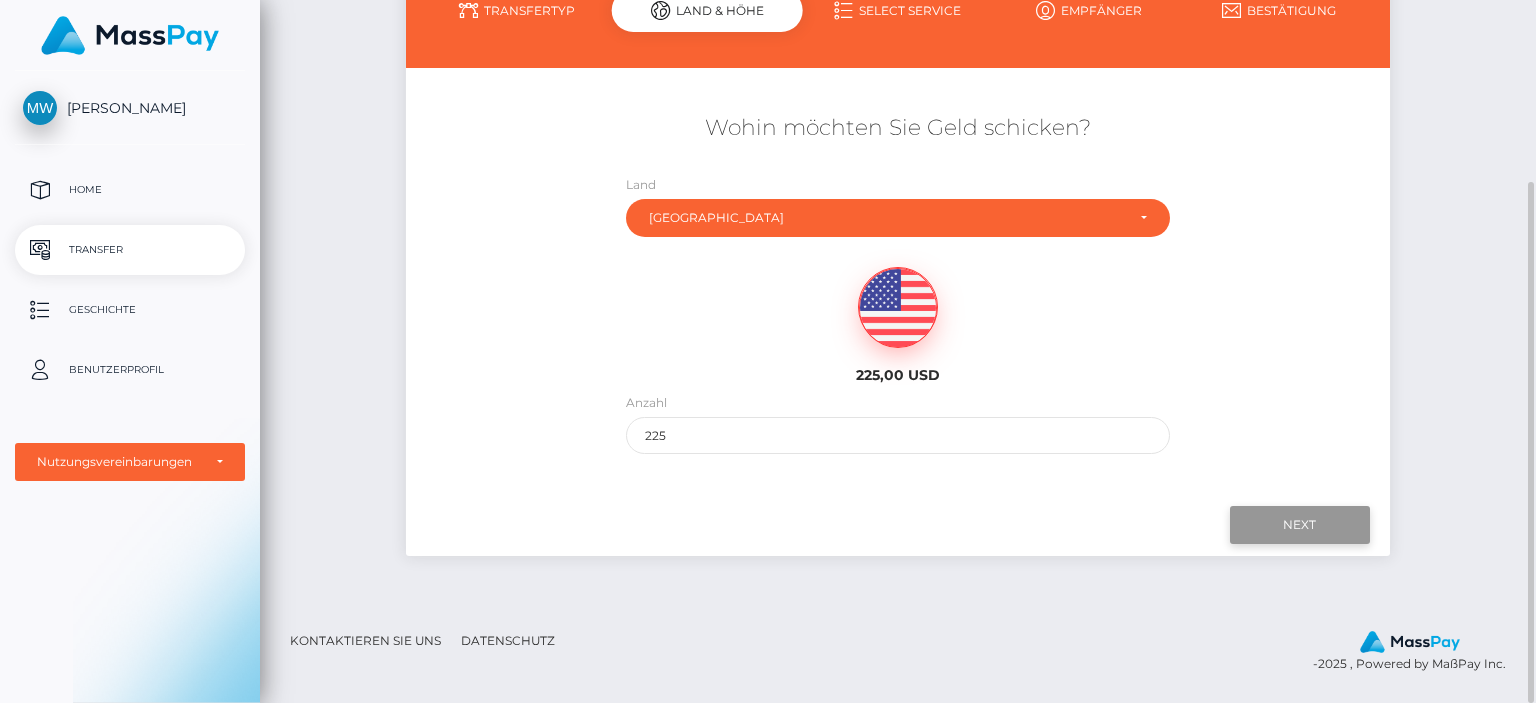click on "Next" at bounding box center (1300, 525) 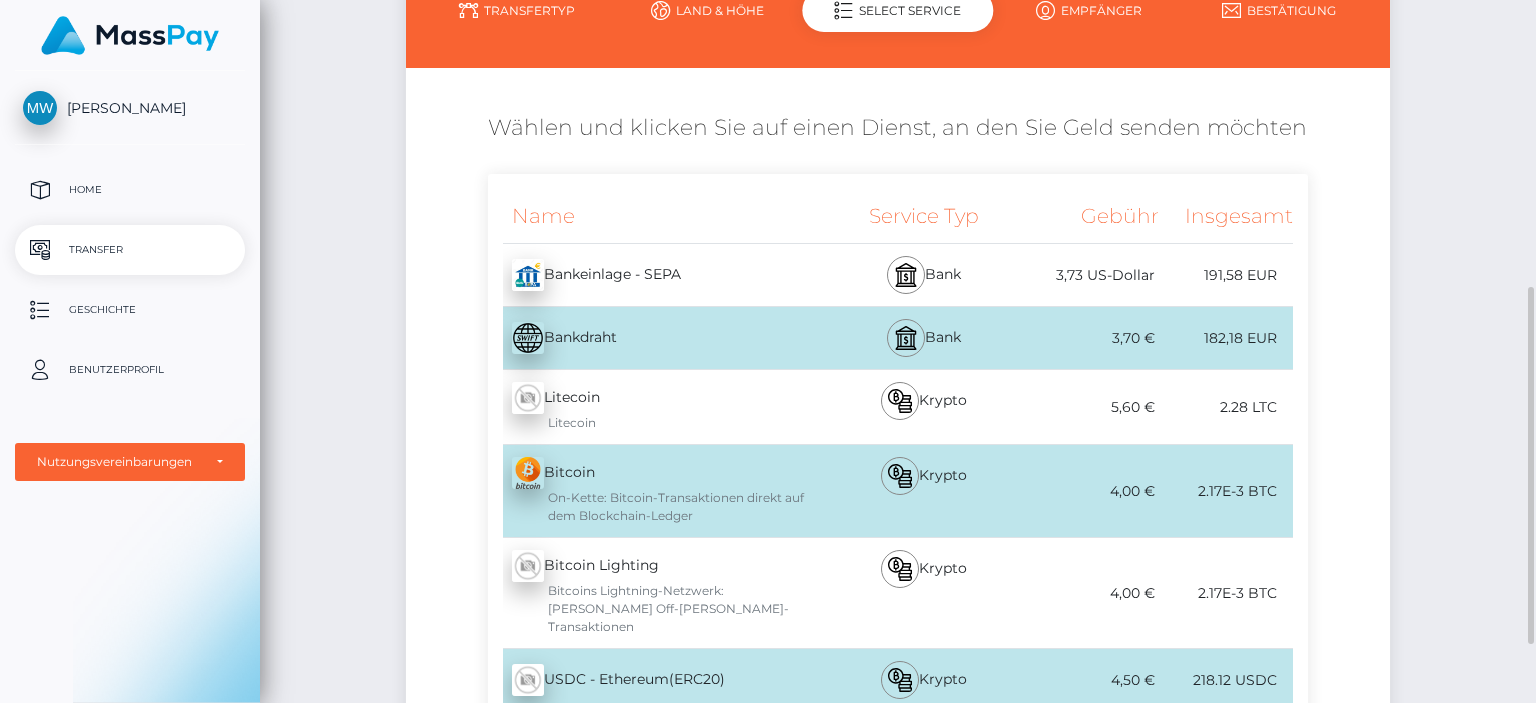 scroll, scrollTop: 352, scrollLeft: 0, axis: vertical 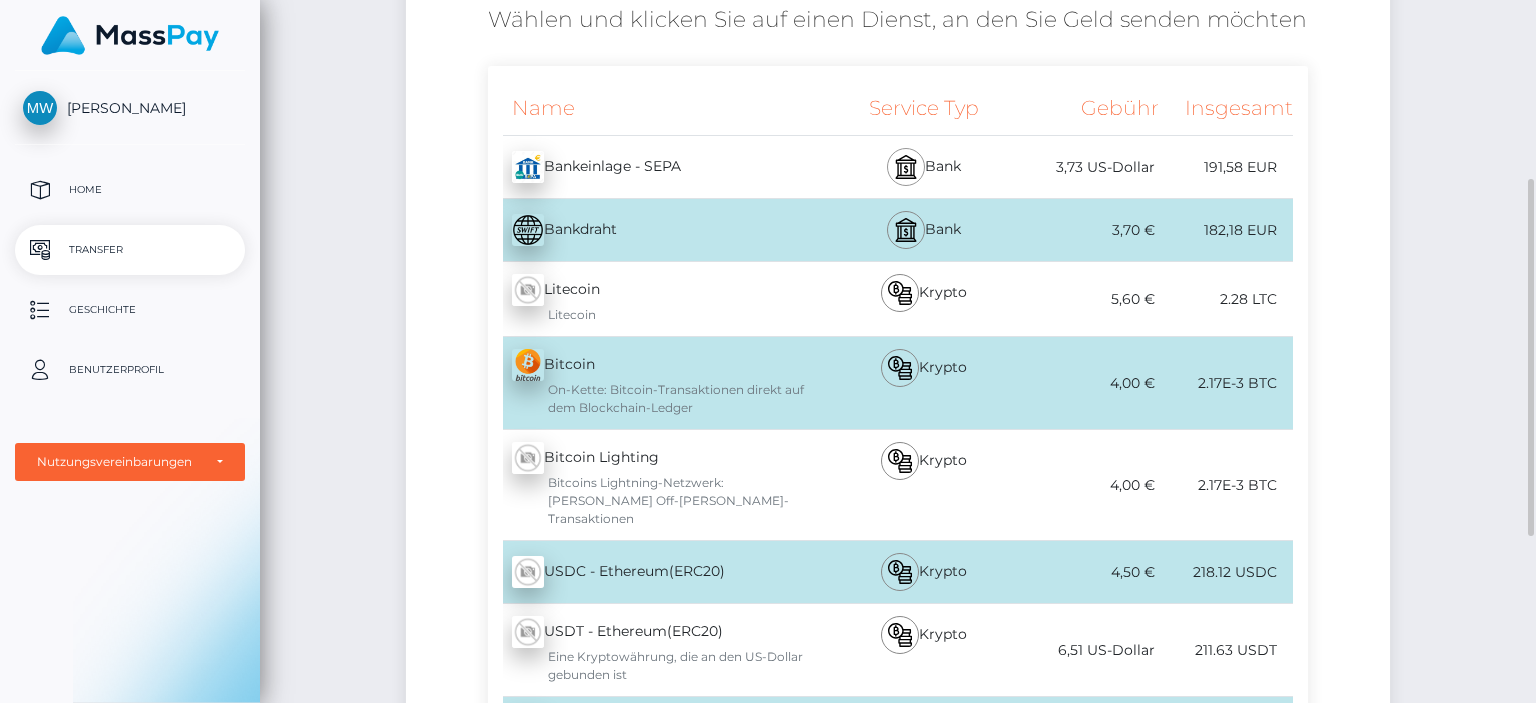 click at bounding box center [906, 167] 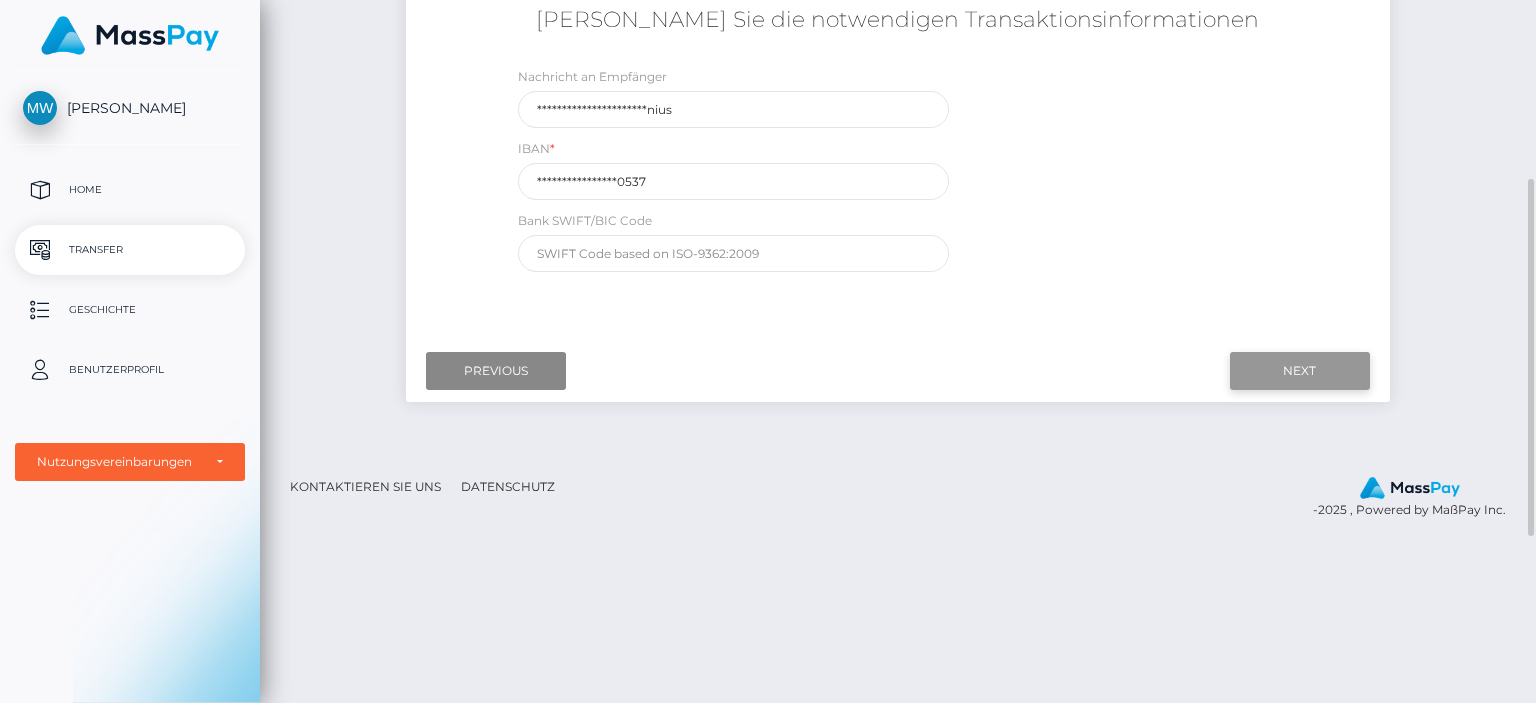 click on "Next" at bounding box center [1300, 371] 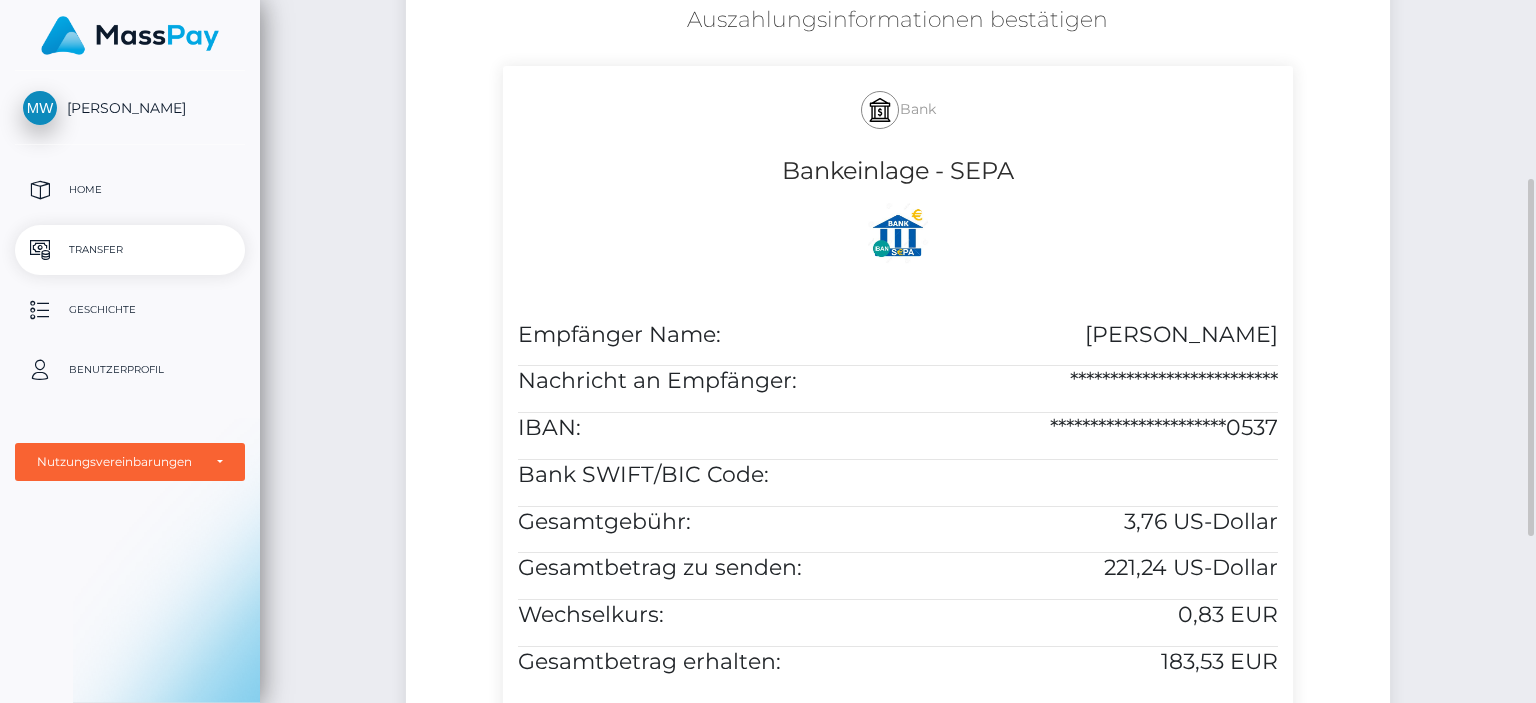 scroll, scrollTop: 460, scrollLeft: 0, axis: vertical 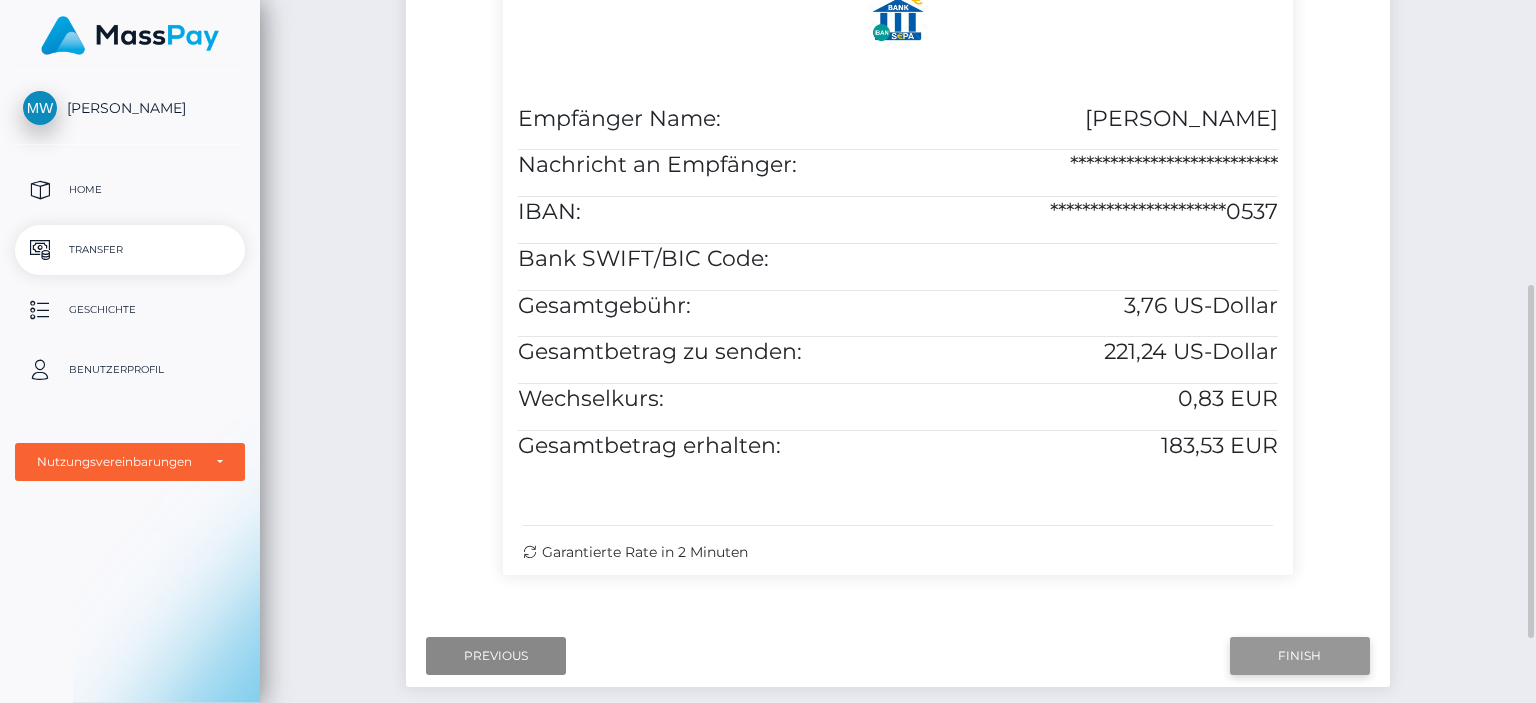 click on "Finish" at bounding box center [1300, 656] 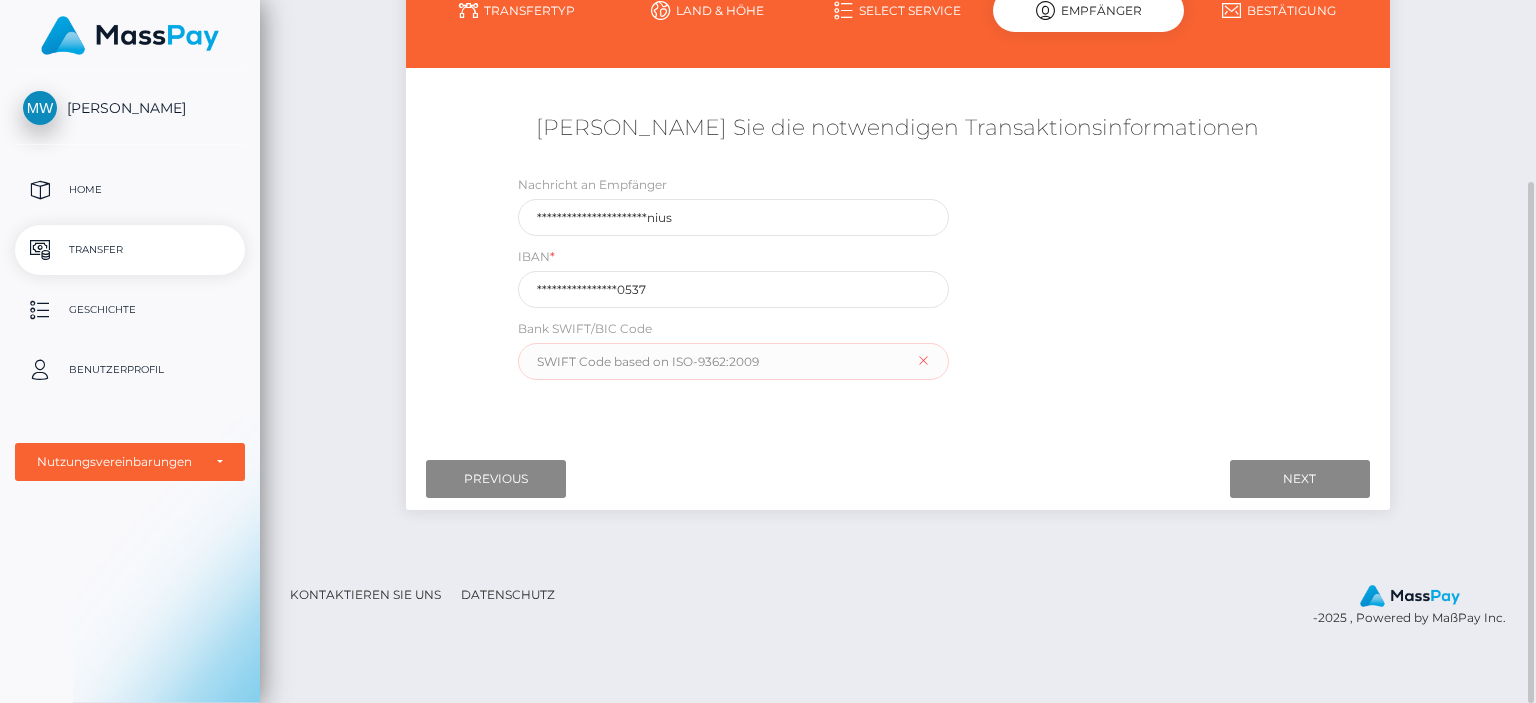 scroll, scrollTop: 136, scrollLeft: 0, axis: vertical 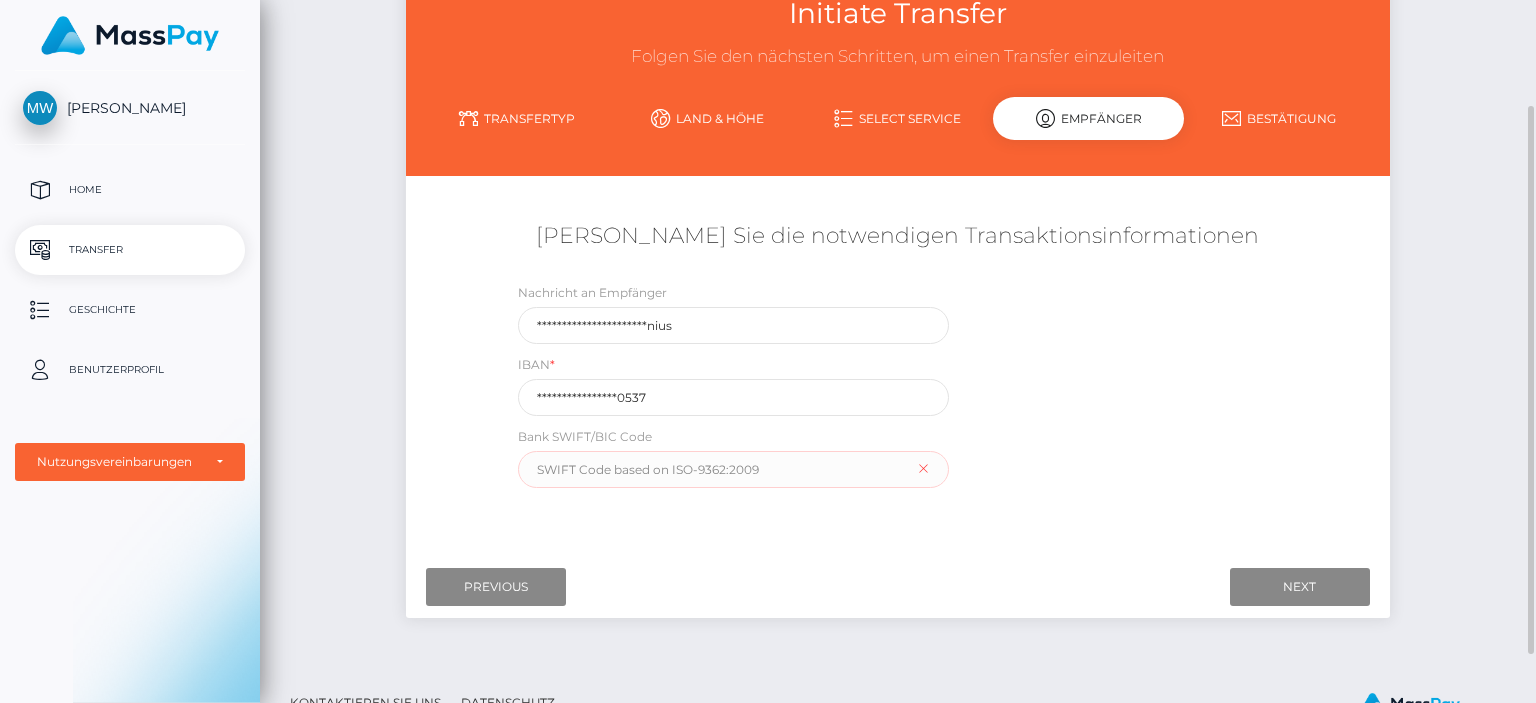 click on "Transfertyp" at bounding box center [516, 118] 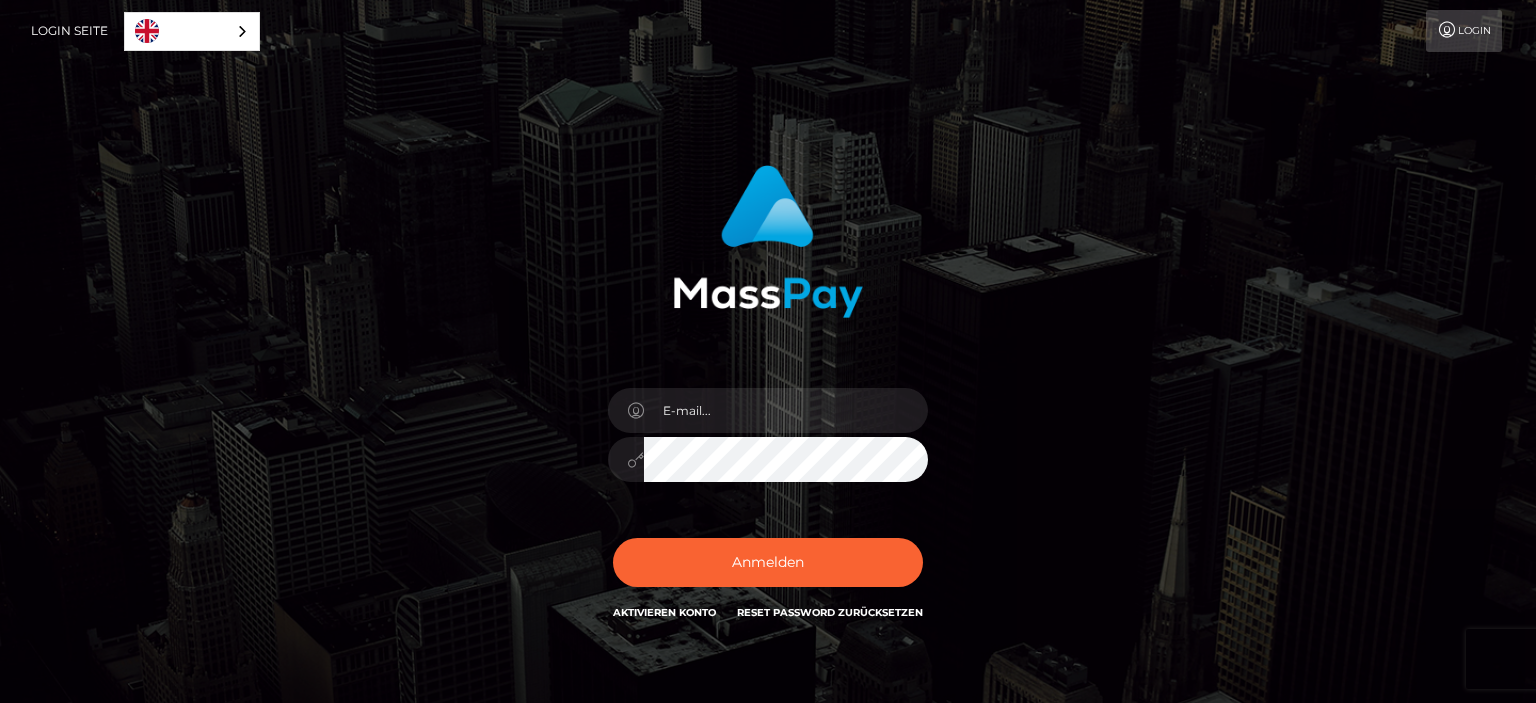 scroll, scrollTop: 0, scrollLeft: 0, axis: both 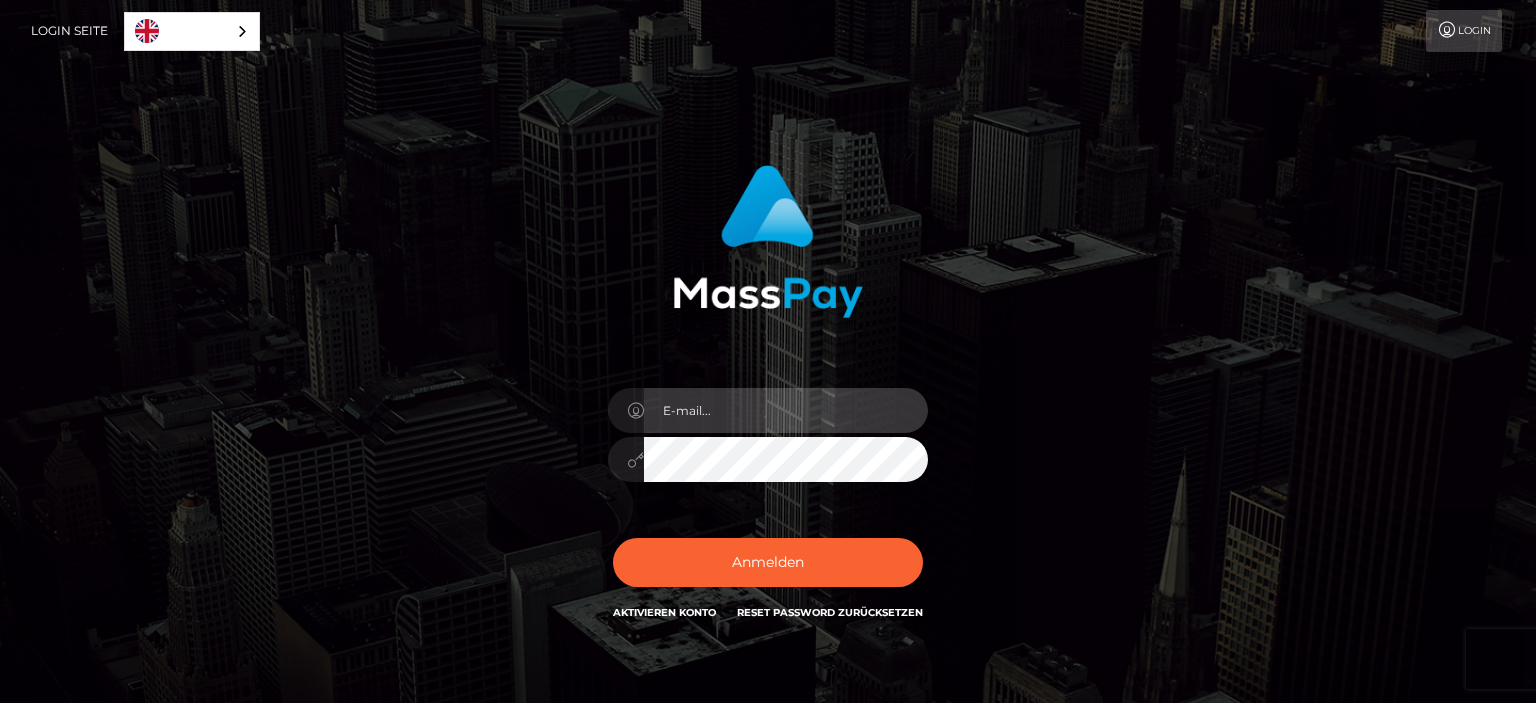 click at bounding box center [786, 410] 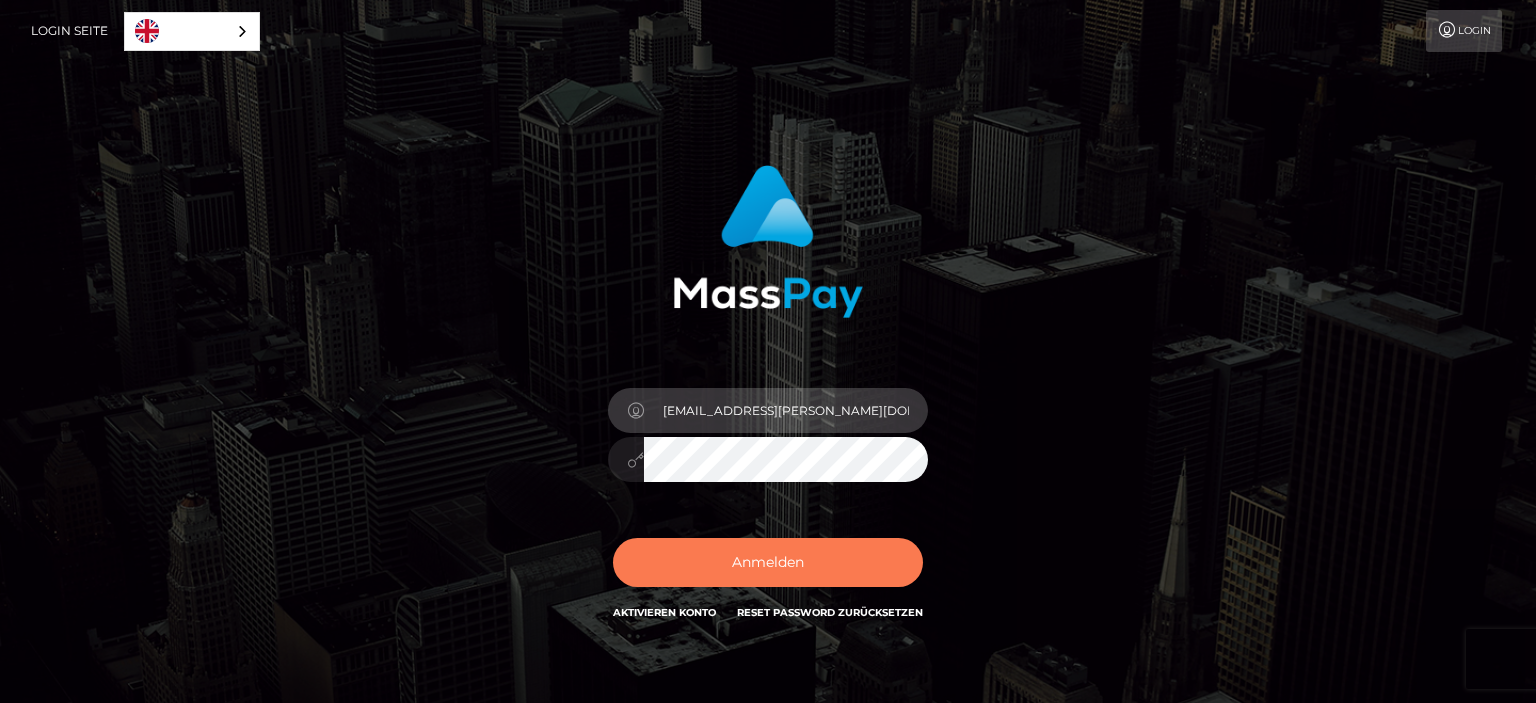 type on "marcus.walders@interessant4you.de" 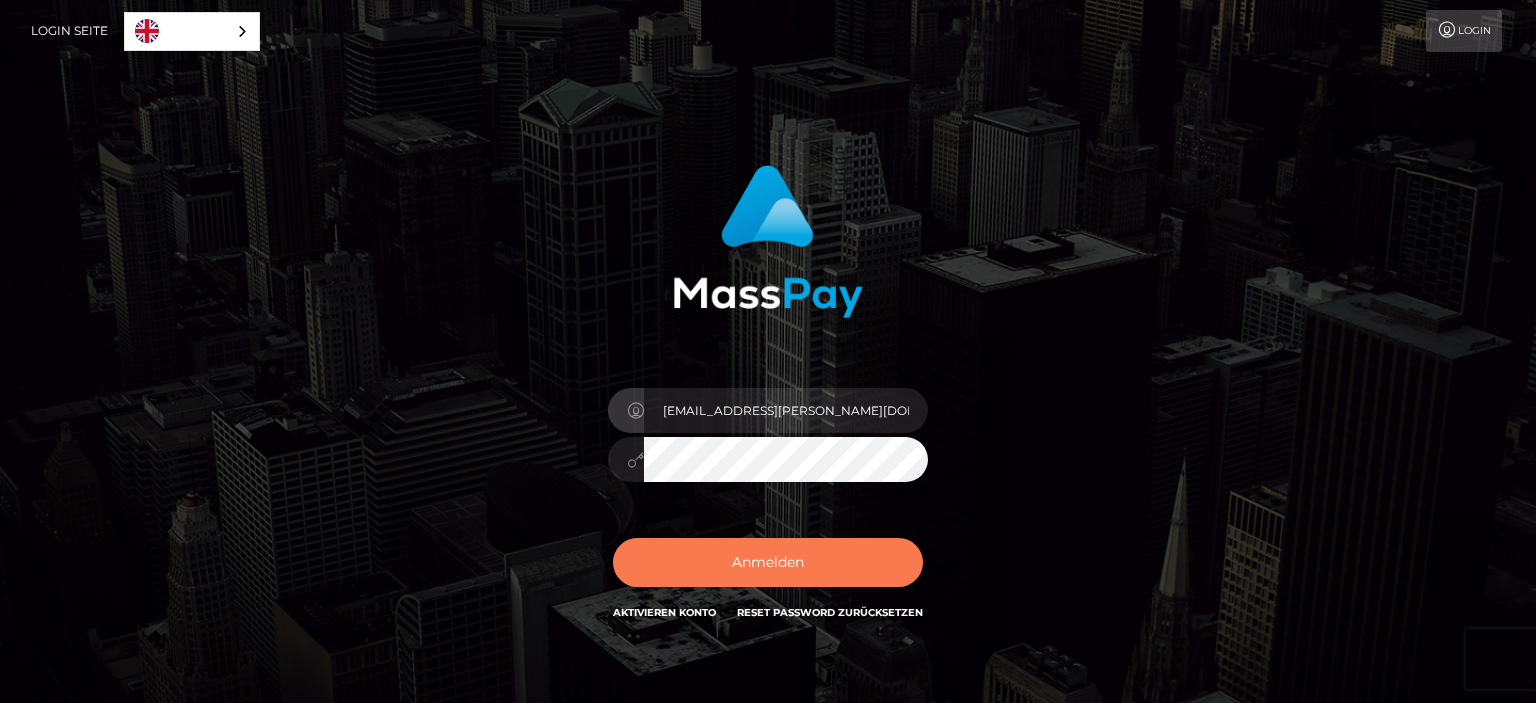 click on "Anmelden" at bounding box center [768, 562] 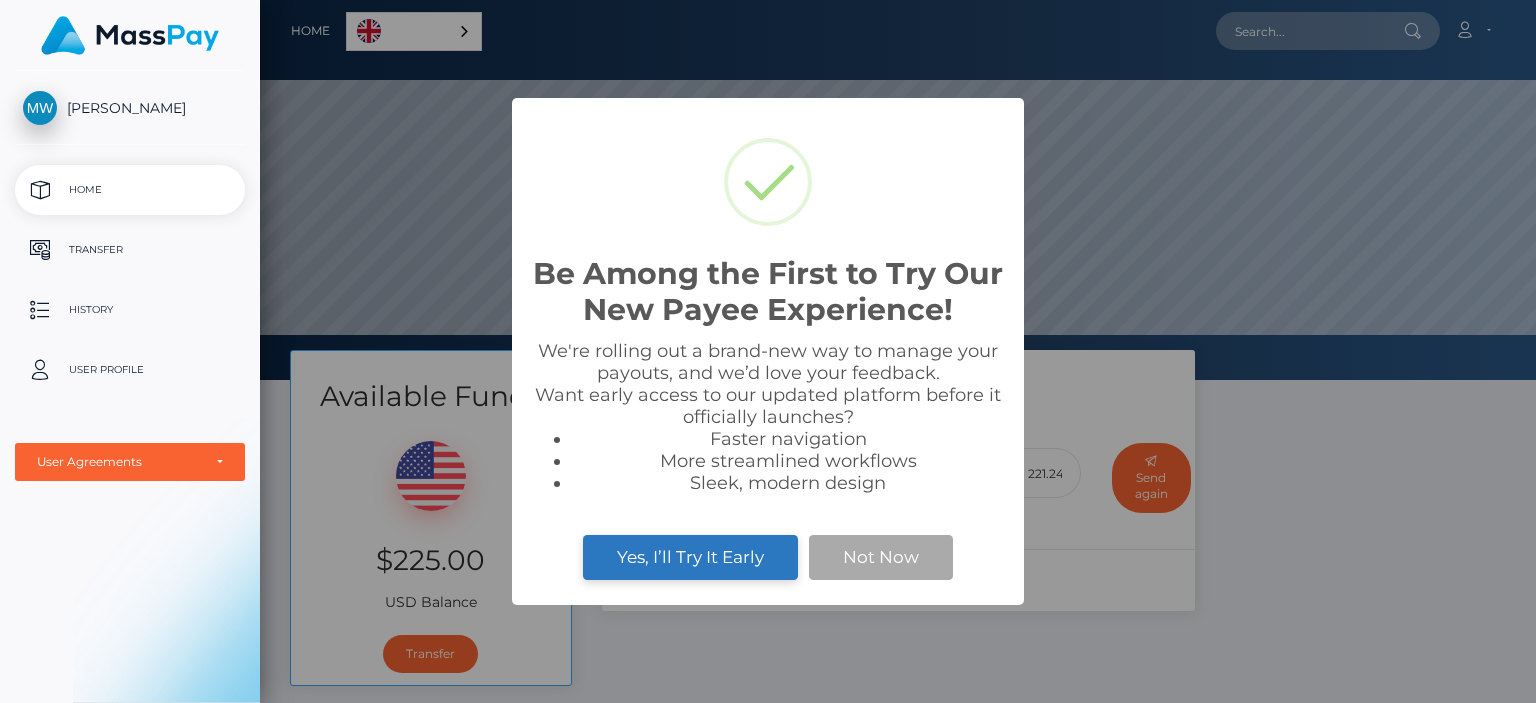 scroll, scrollTop: 0, scrollLeft: 0, axis: both 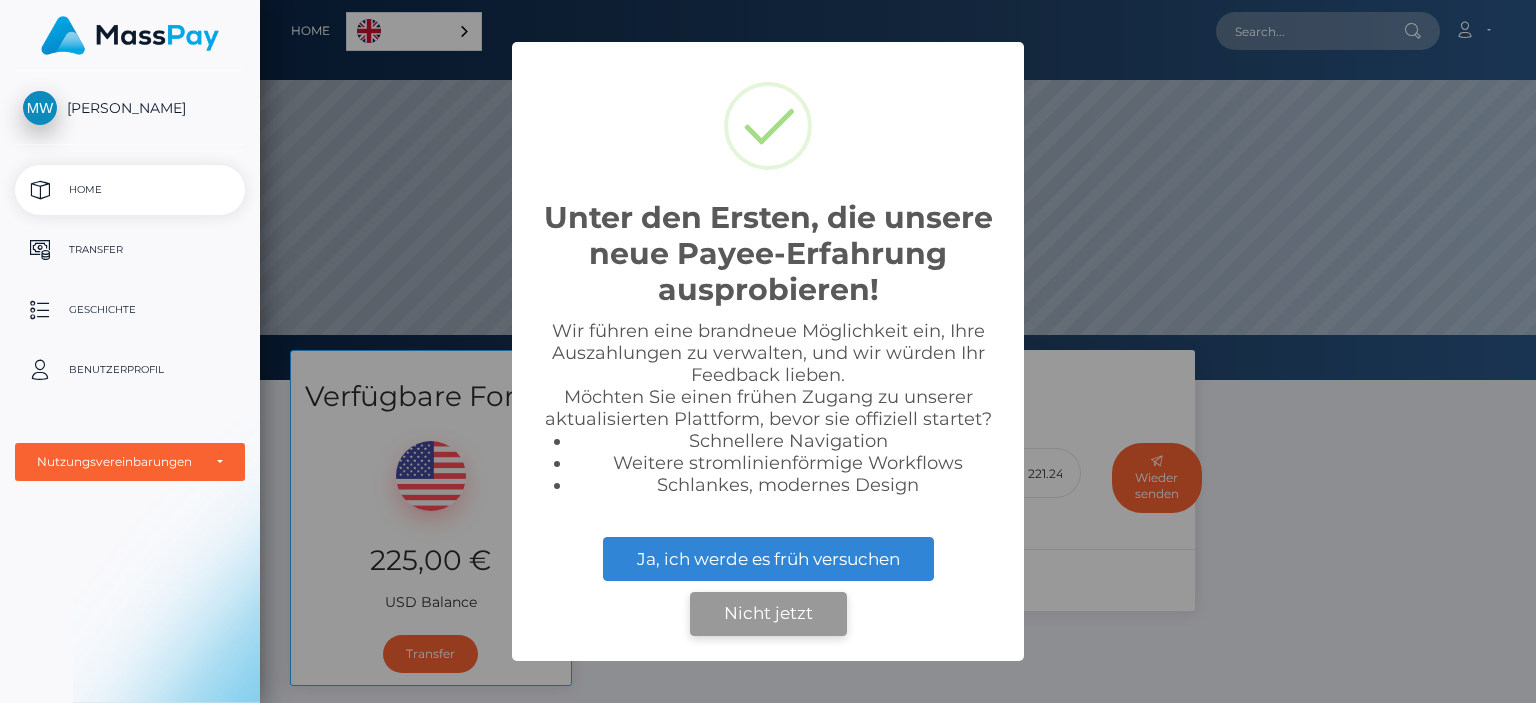 click on "Nicht jetzt" at bounding box center [768, 614] 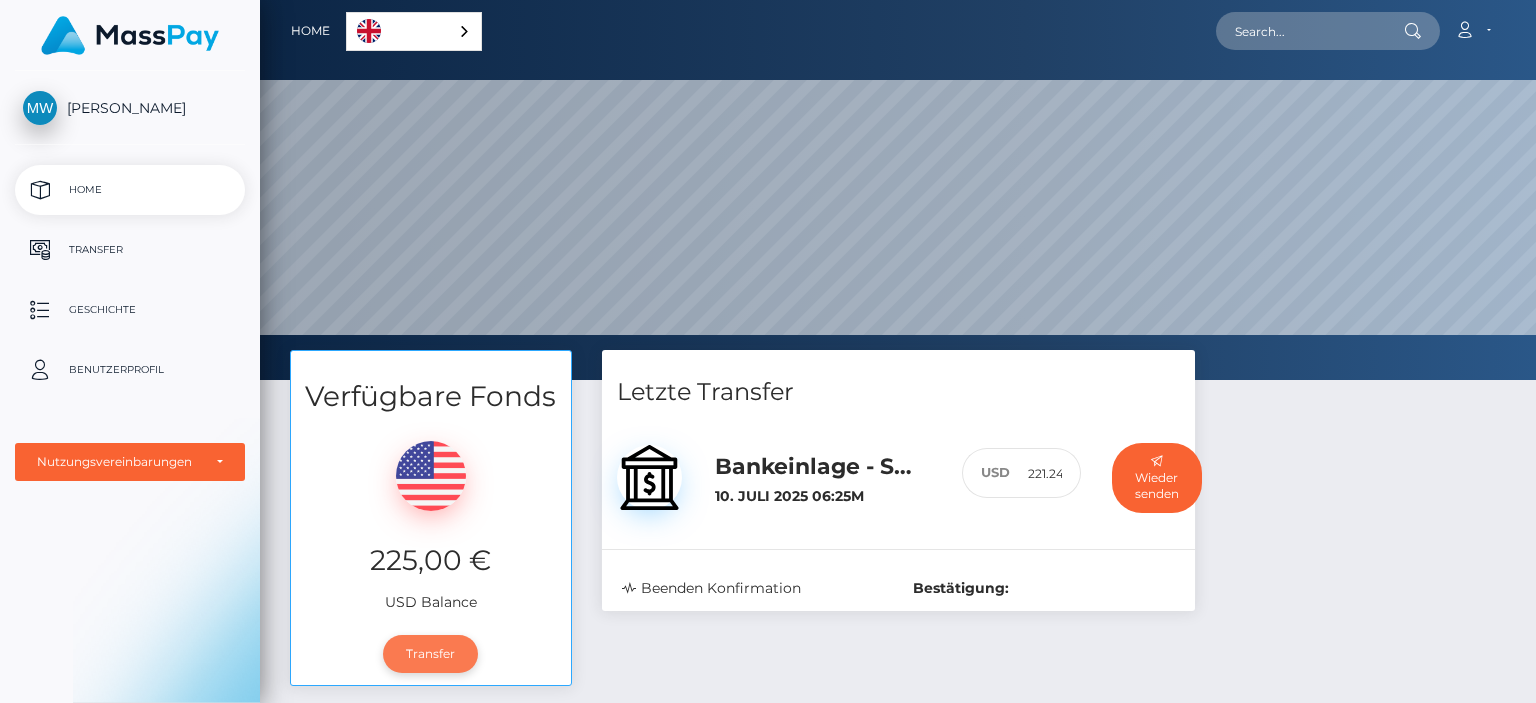 click on "Transfer" at bounding box center [430, 654] 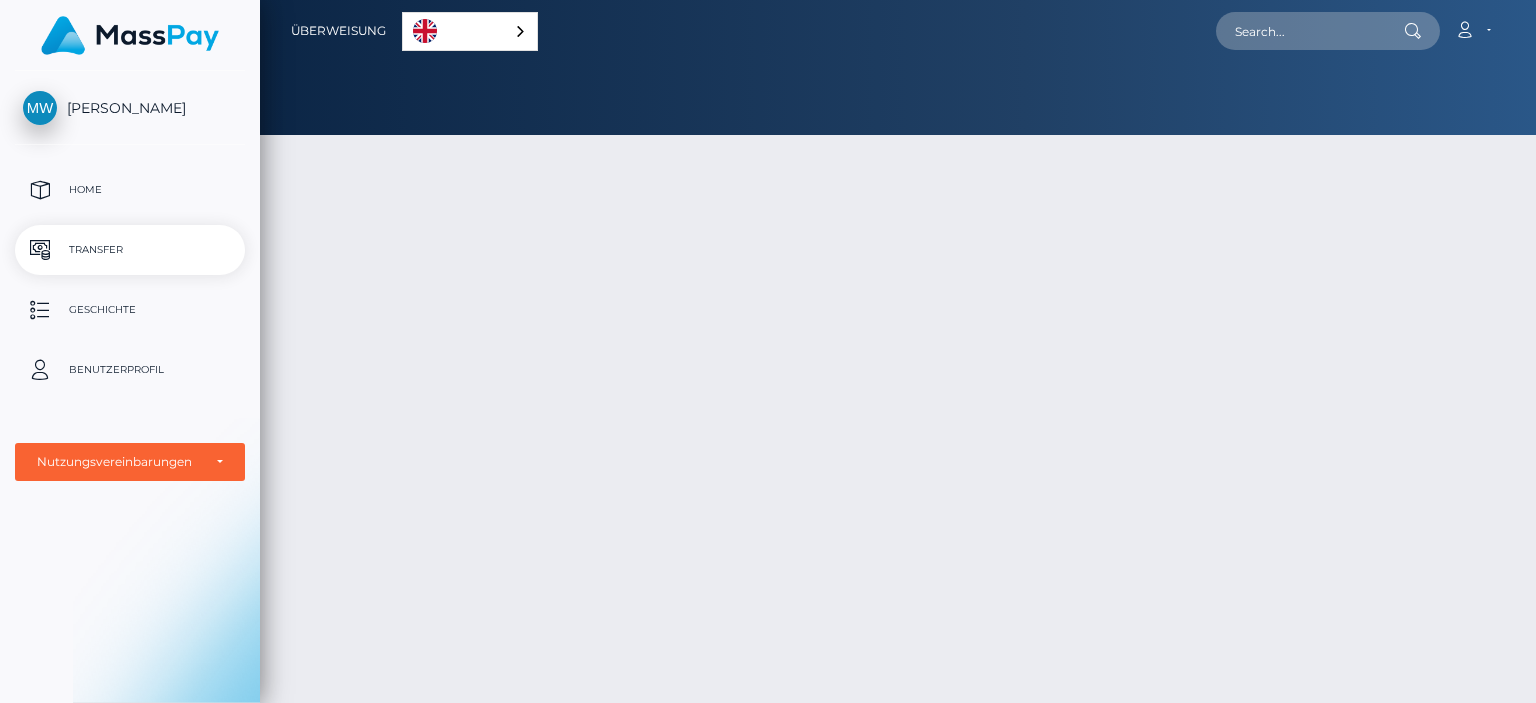 scroll, scrollTop: 0, scrollLeft: 0, axis: both 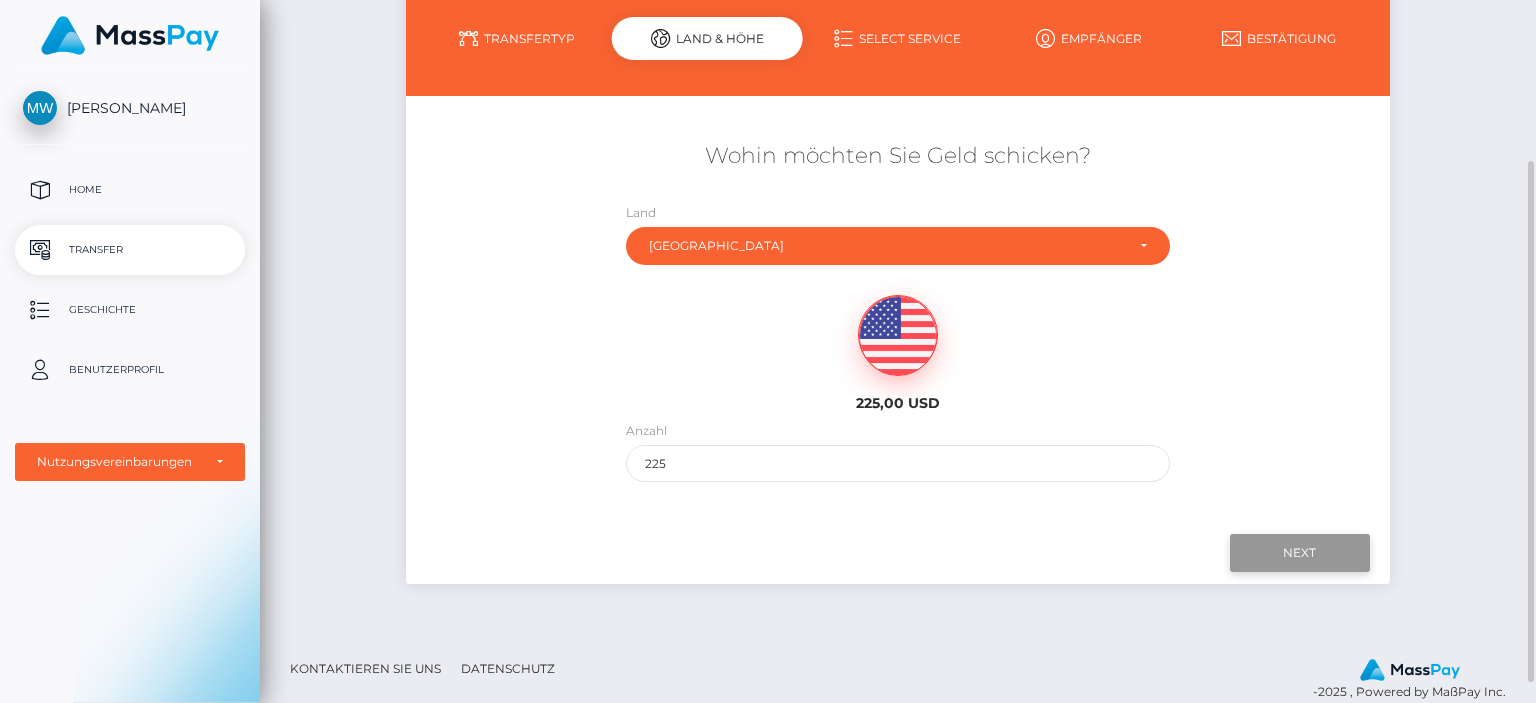 click on "Next" at bounding box center (1300, 553) 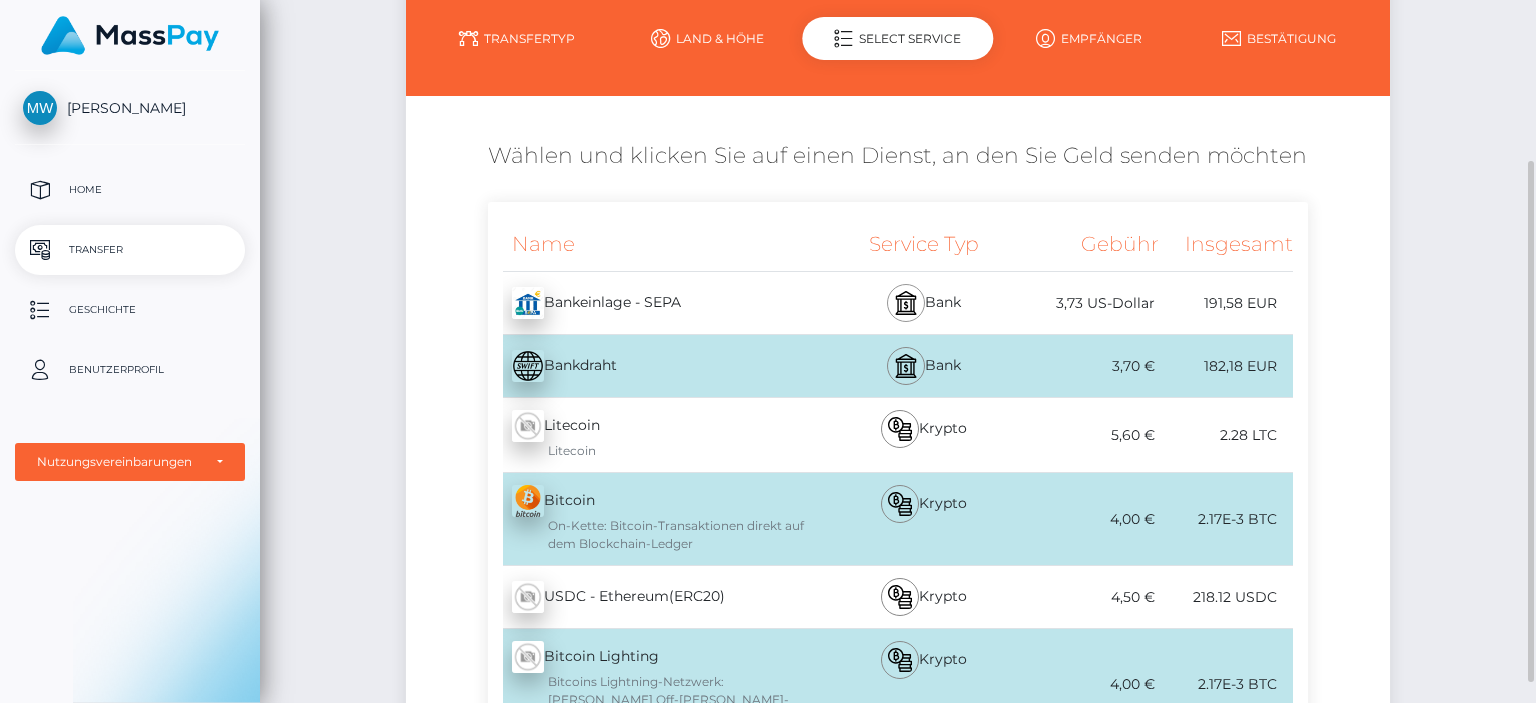 click at bounding box center (906, 303) 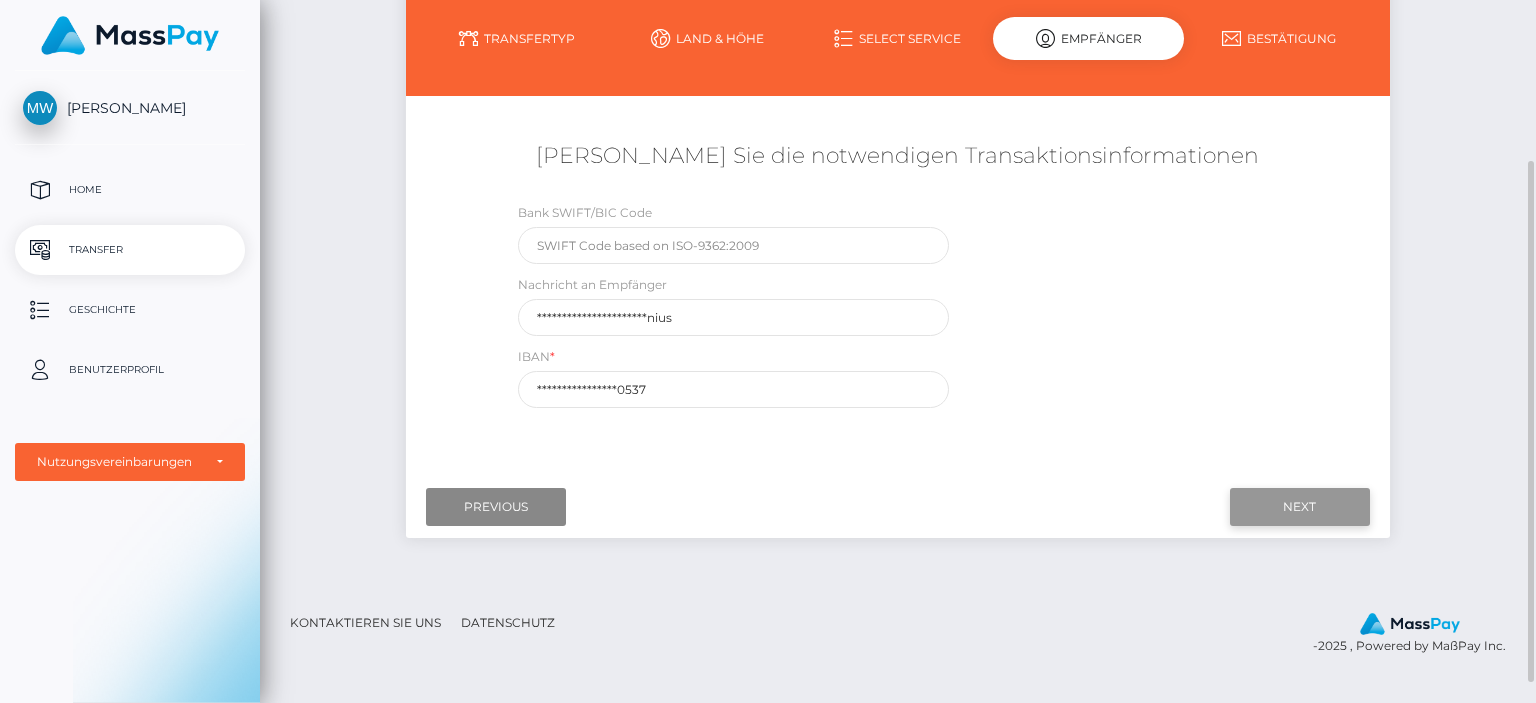 click on "Next" at bounding box center [1300, 507] 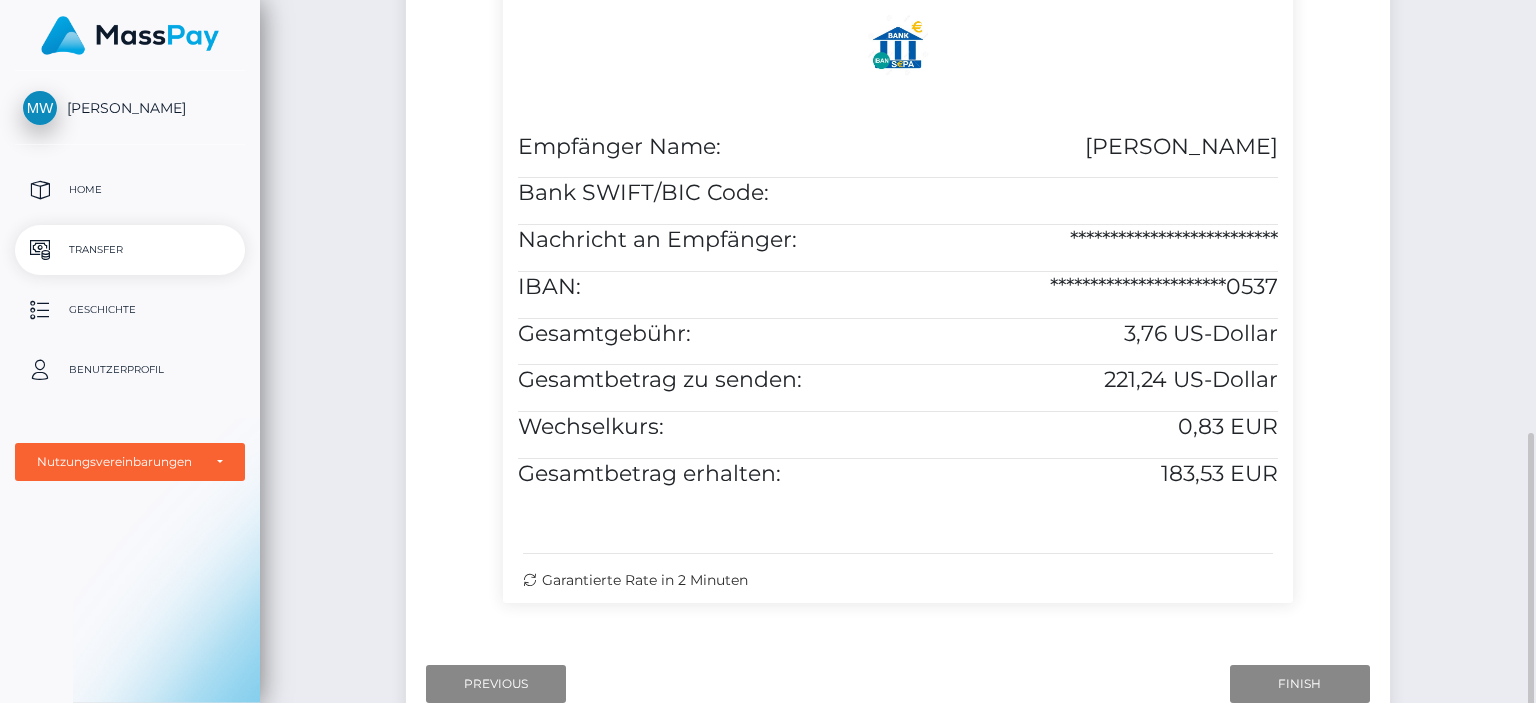 scroll, scrollTop: 697, scrollLeft: 0, axis: vertical 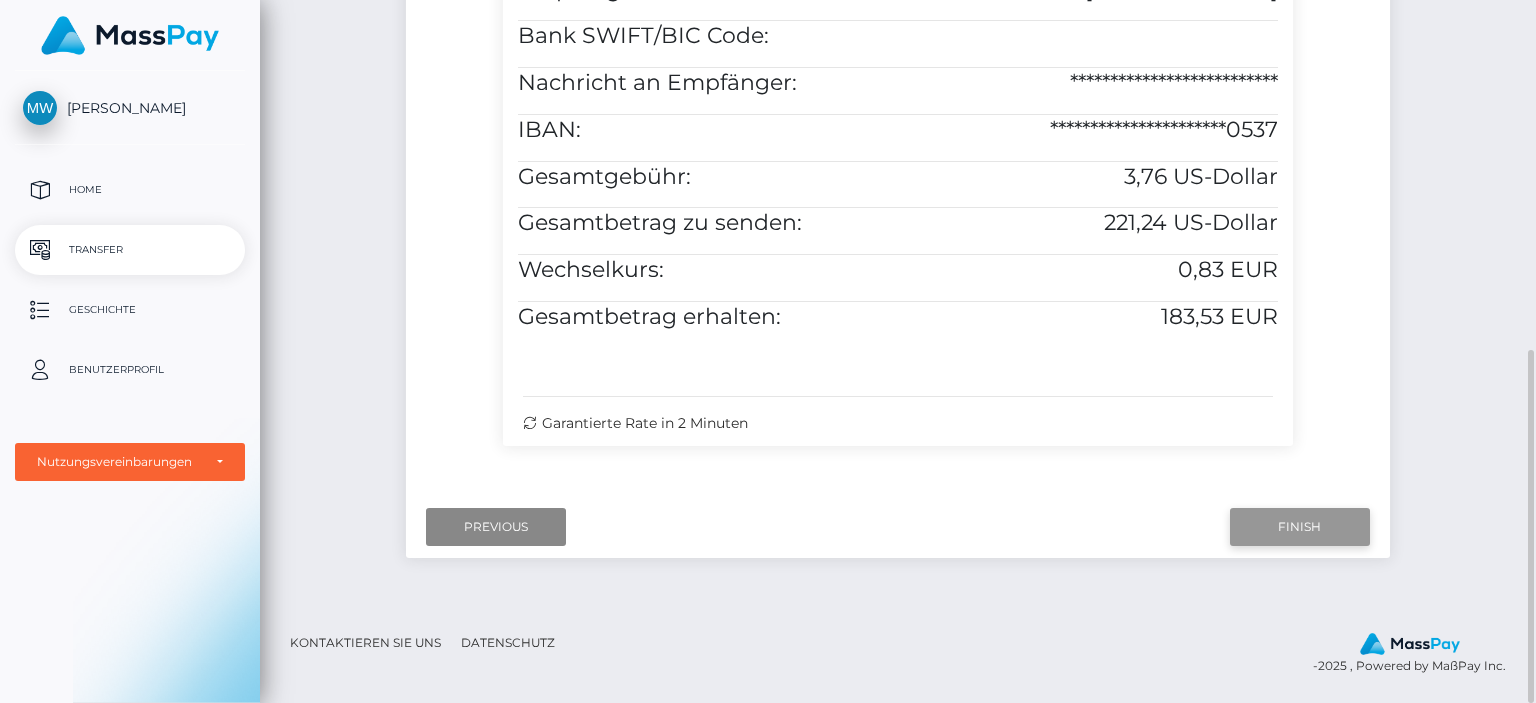 click on "Finish" at bounding box center (1300, 527) 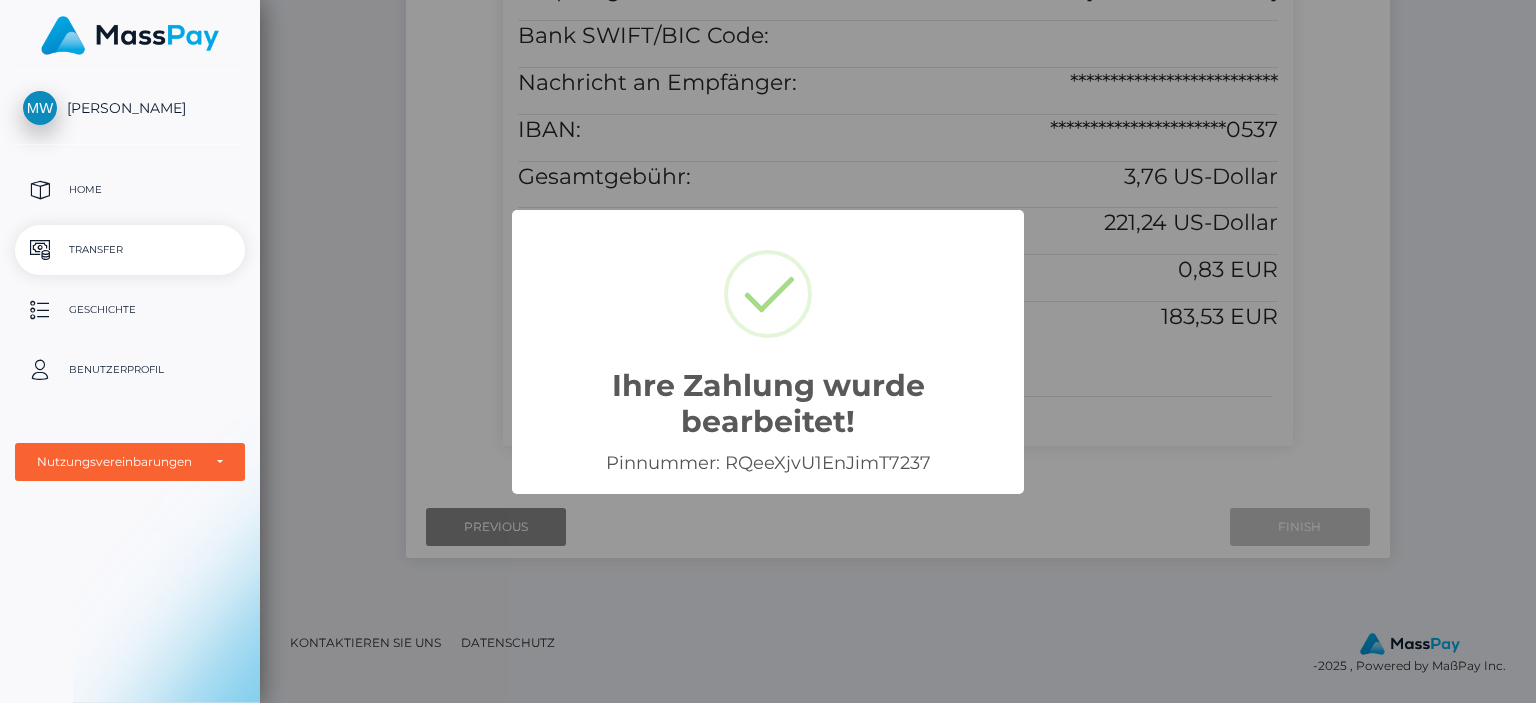 click on "Ihre Zahlung wurde bearbeitet! × Pinnummer: RQeeXjvU1EnJimT7237 OK Cancel" at bounding box center (768, 351) 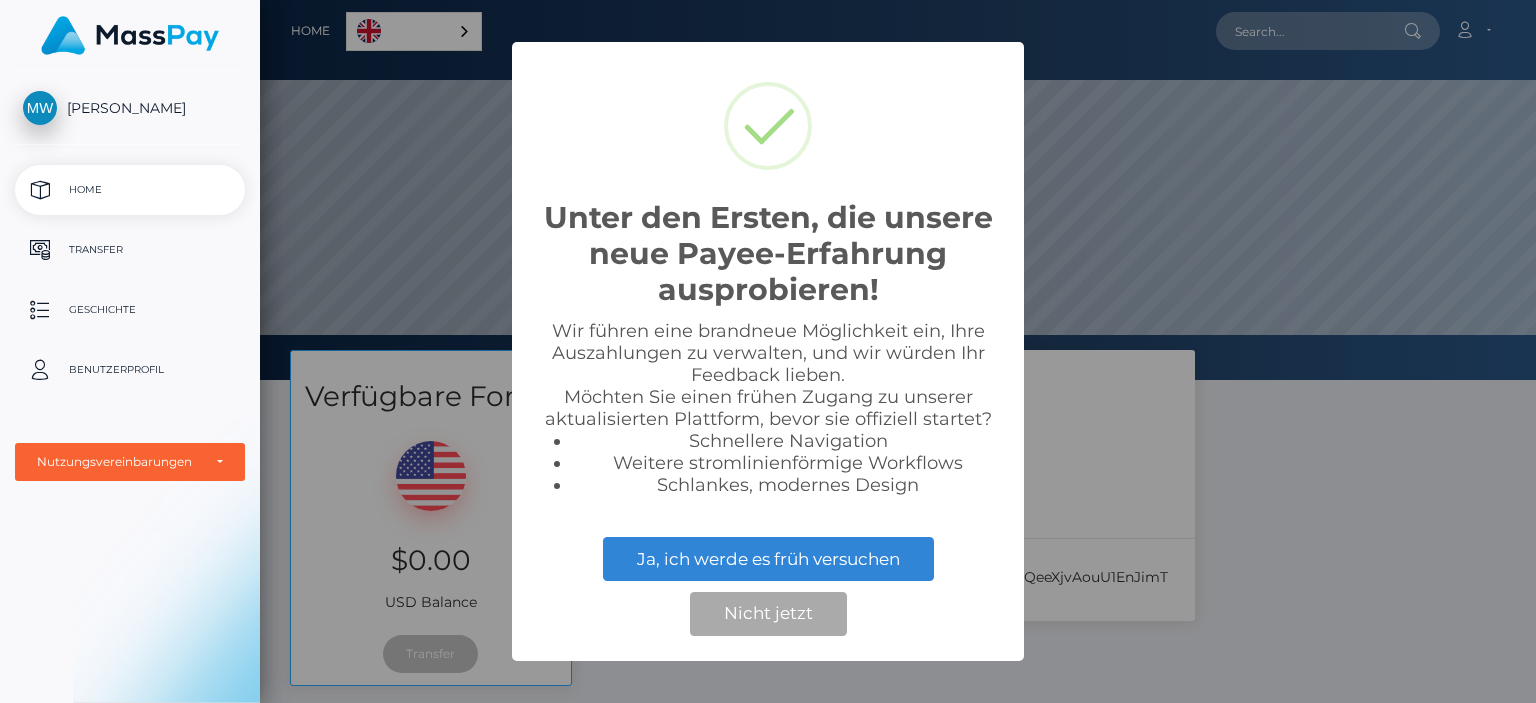 scroll, scrollTop: 0, scrollLeft: 0, axis: both 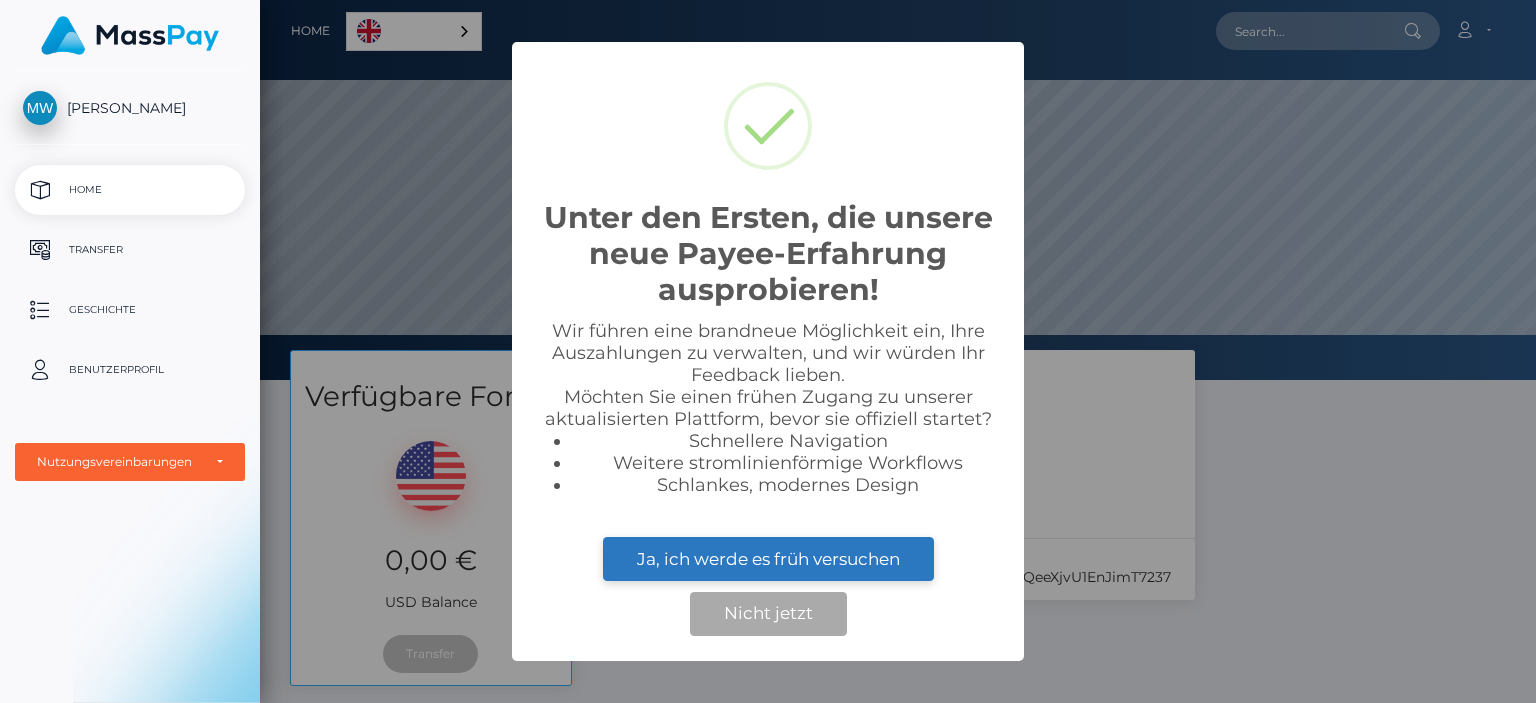 click on "Ja, ich werde es früh versuchen" at bounding box center (768, 559) 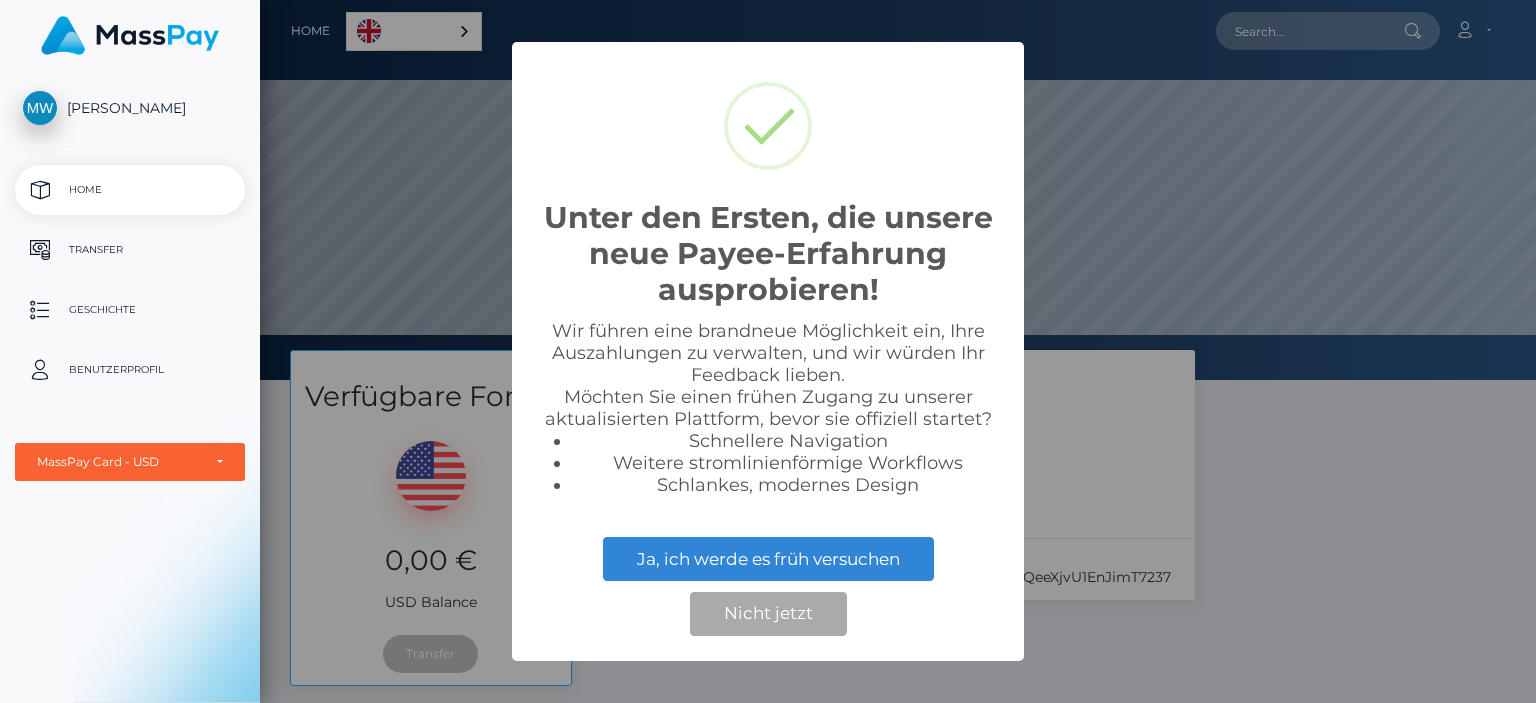 select on "1" 